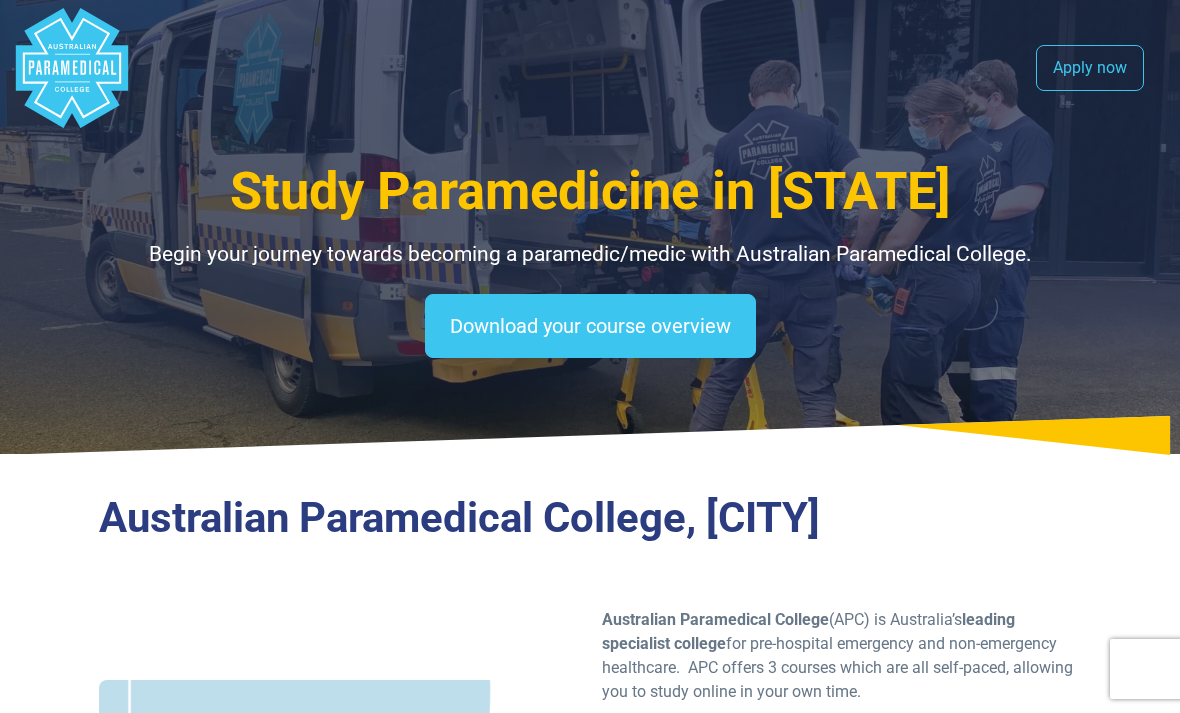 select on "**********" 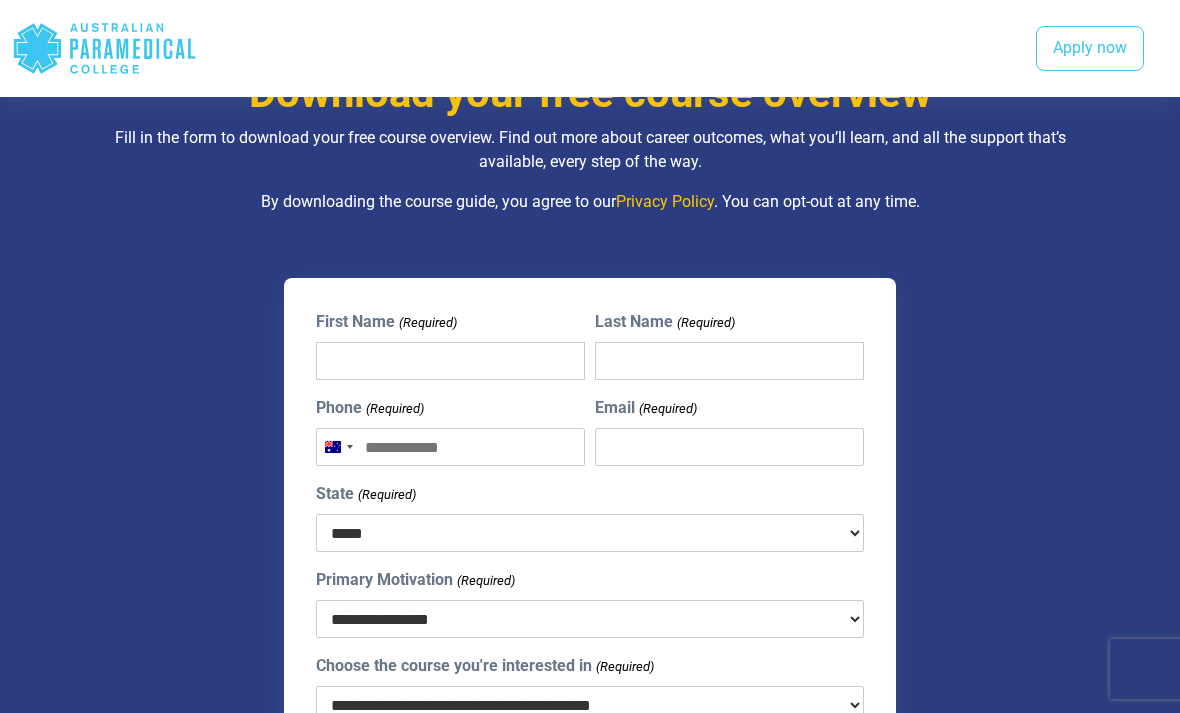 scroll, scrollTop: 2317, scrollLeft: 0, axis: vertical 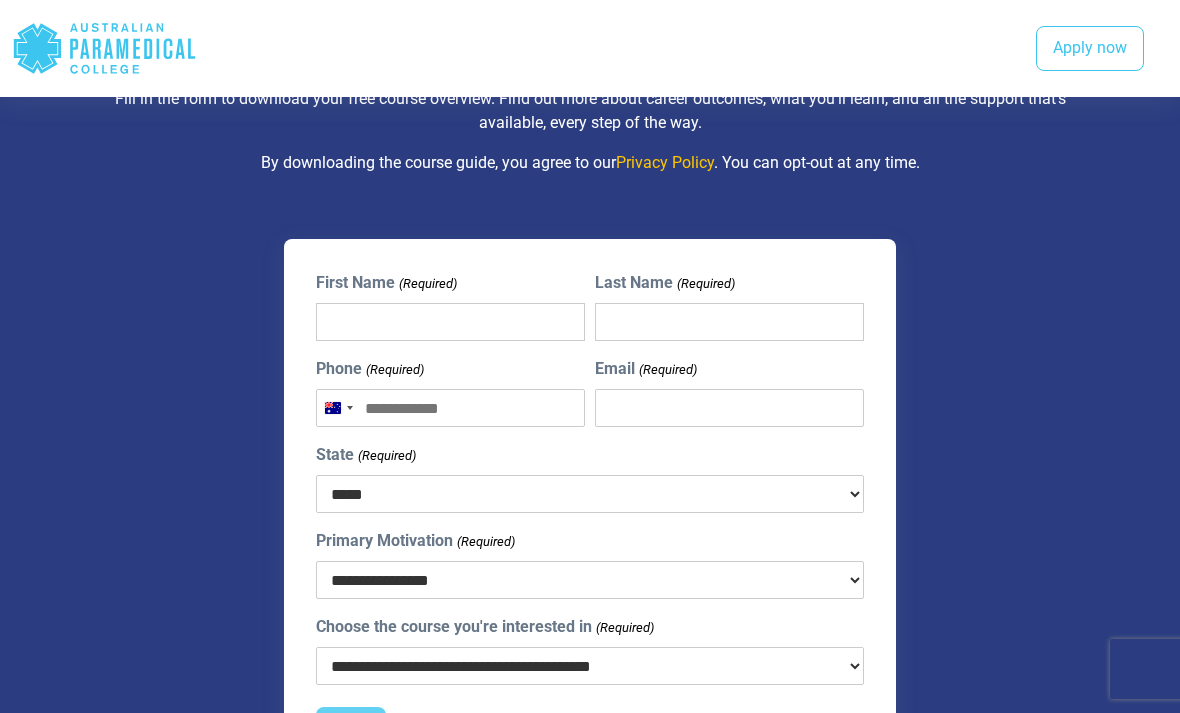 click on "First Name (Required)" at bounding box center (450, 322) 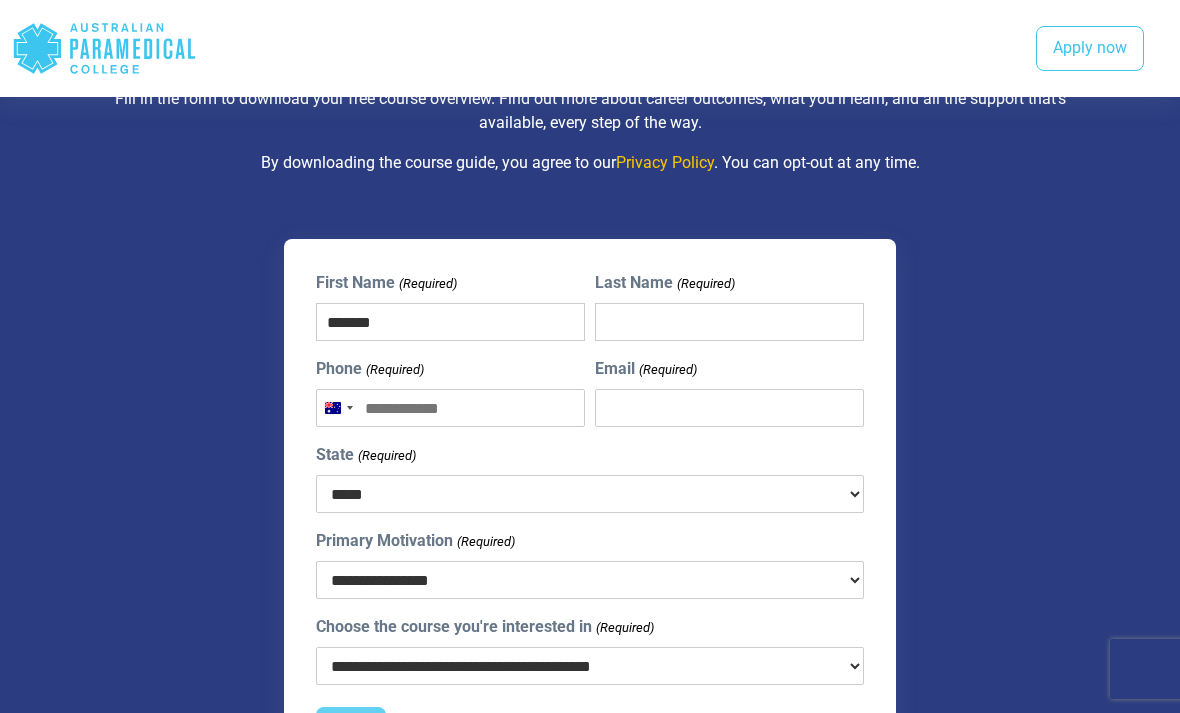 type on "******" 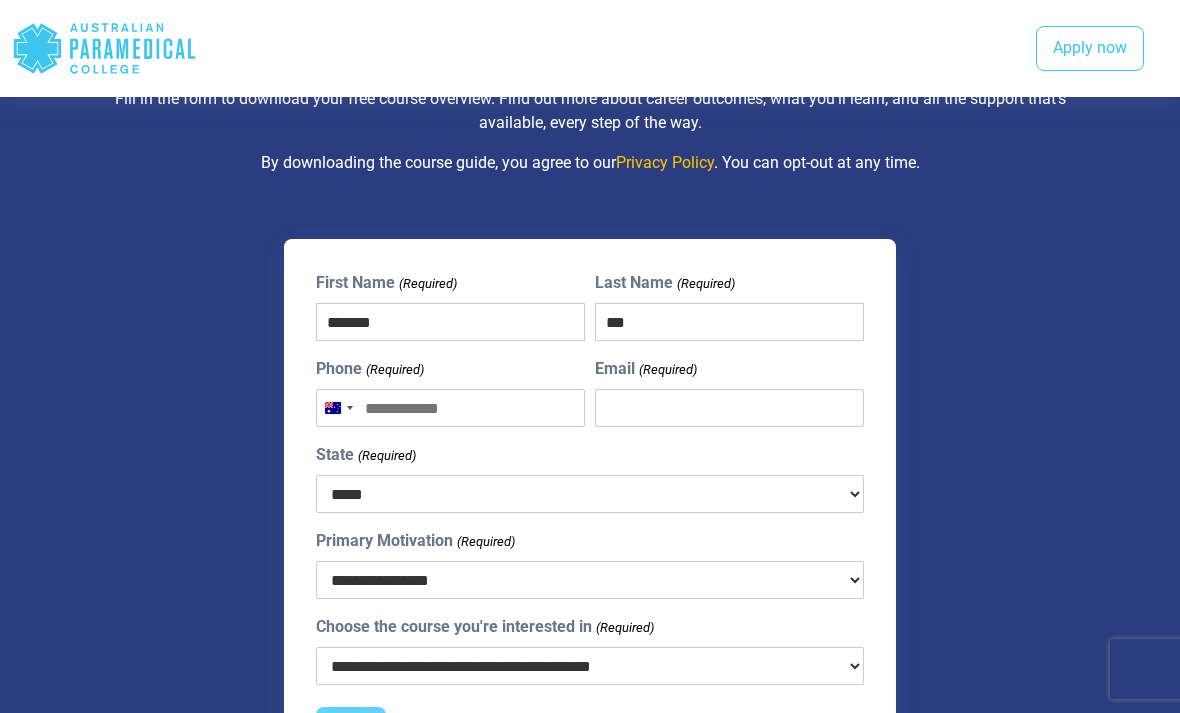 type on "***" 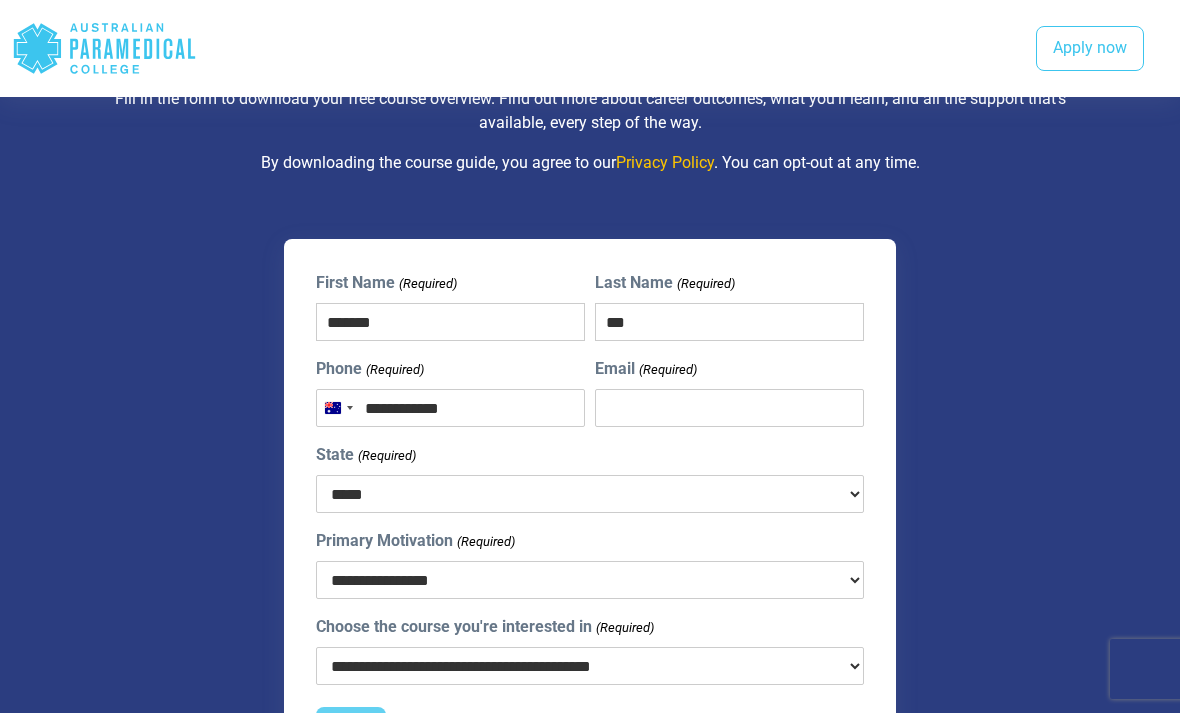 type on "**********" 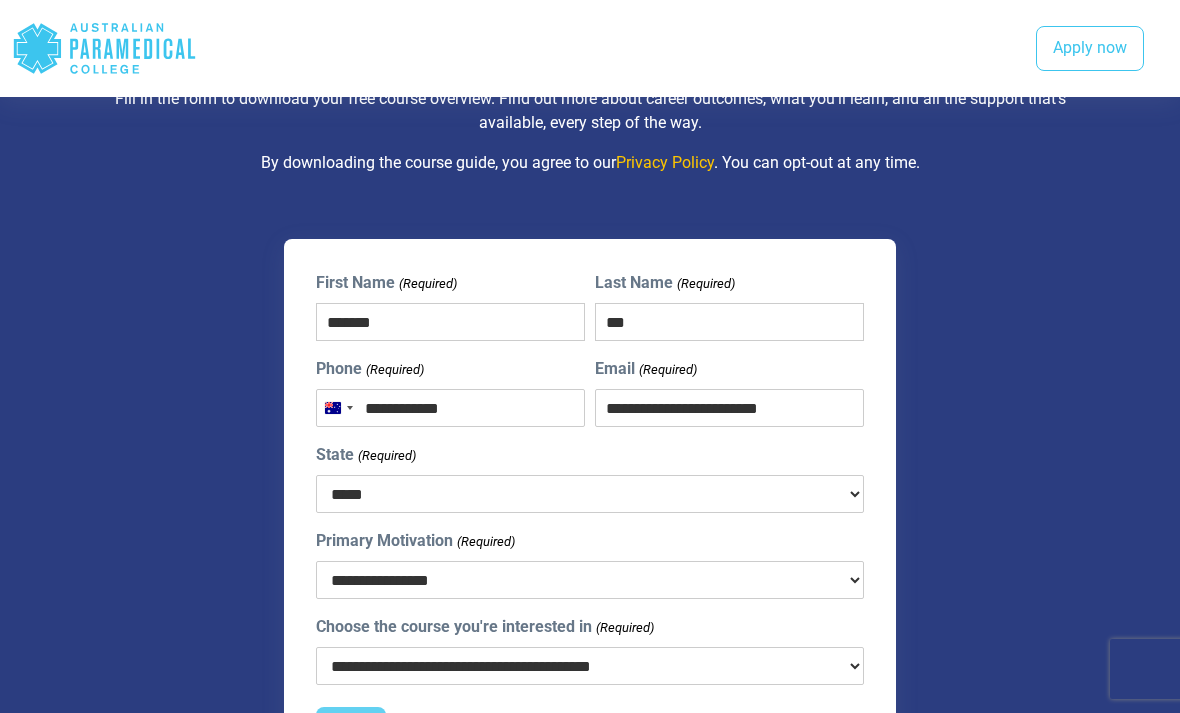 type on "**********" 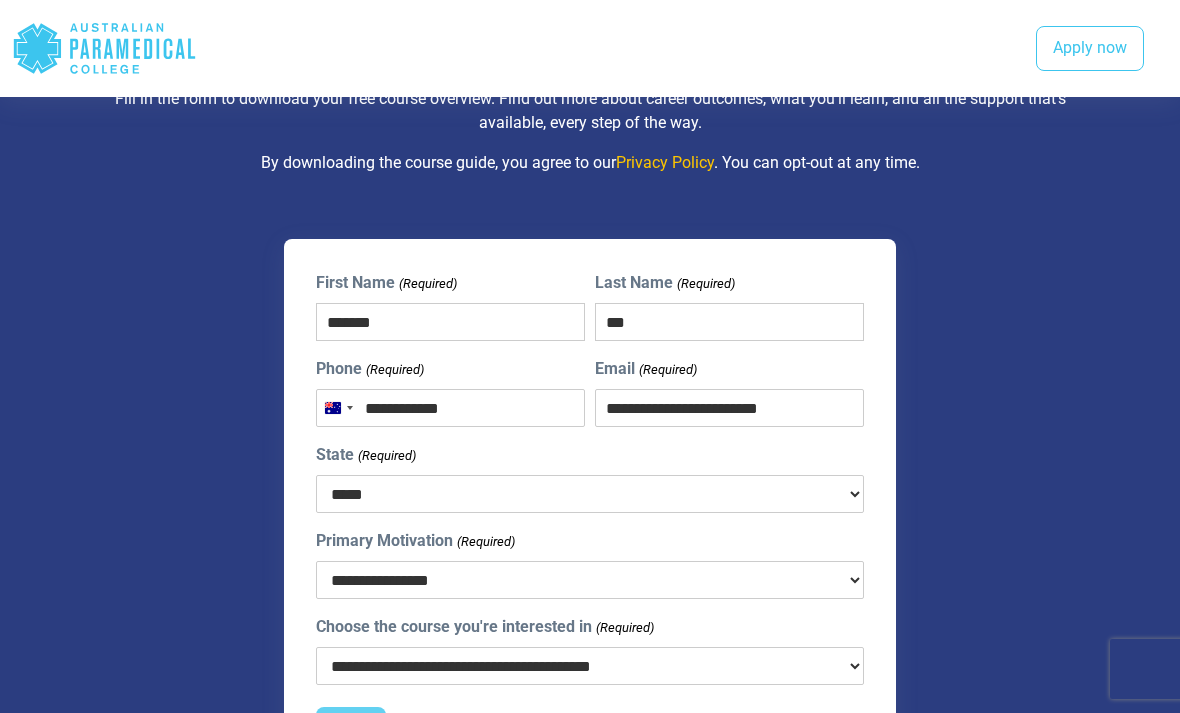 click on "***** *** *** *** ** ** *** ** ***" at bounding box center [589, 494] 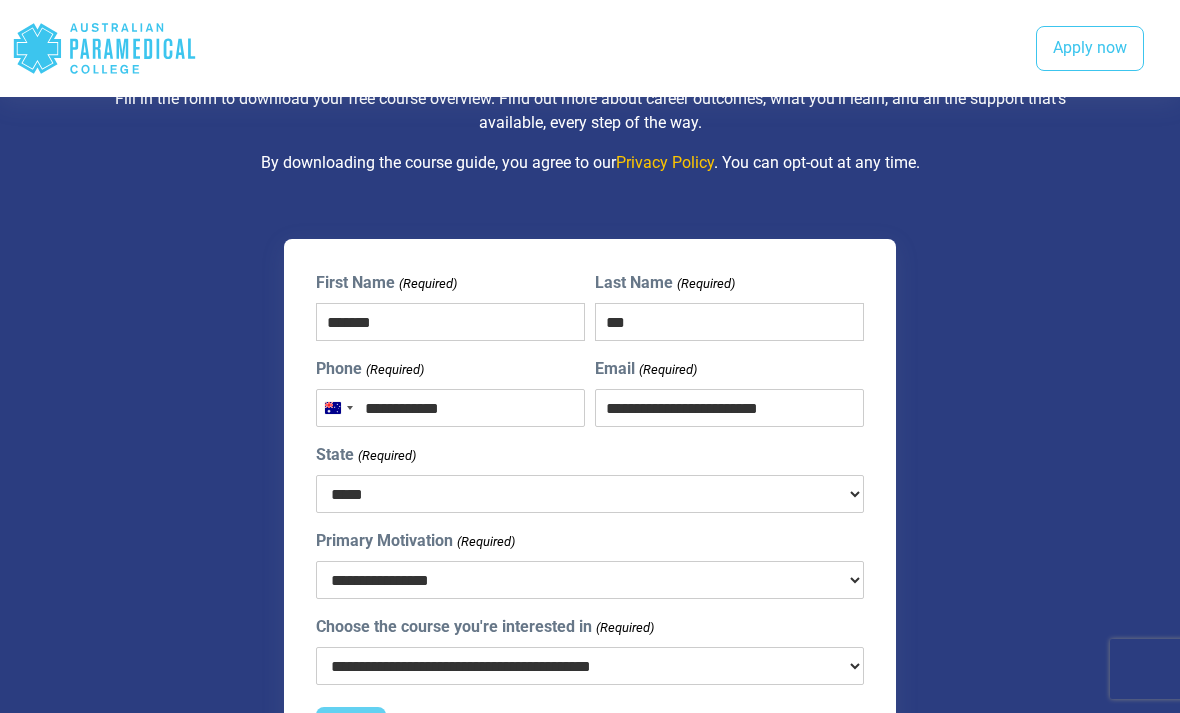 select on "***" 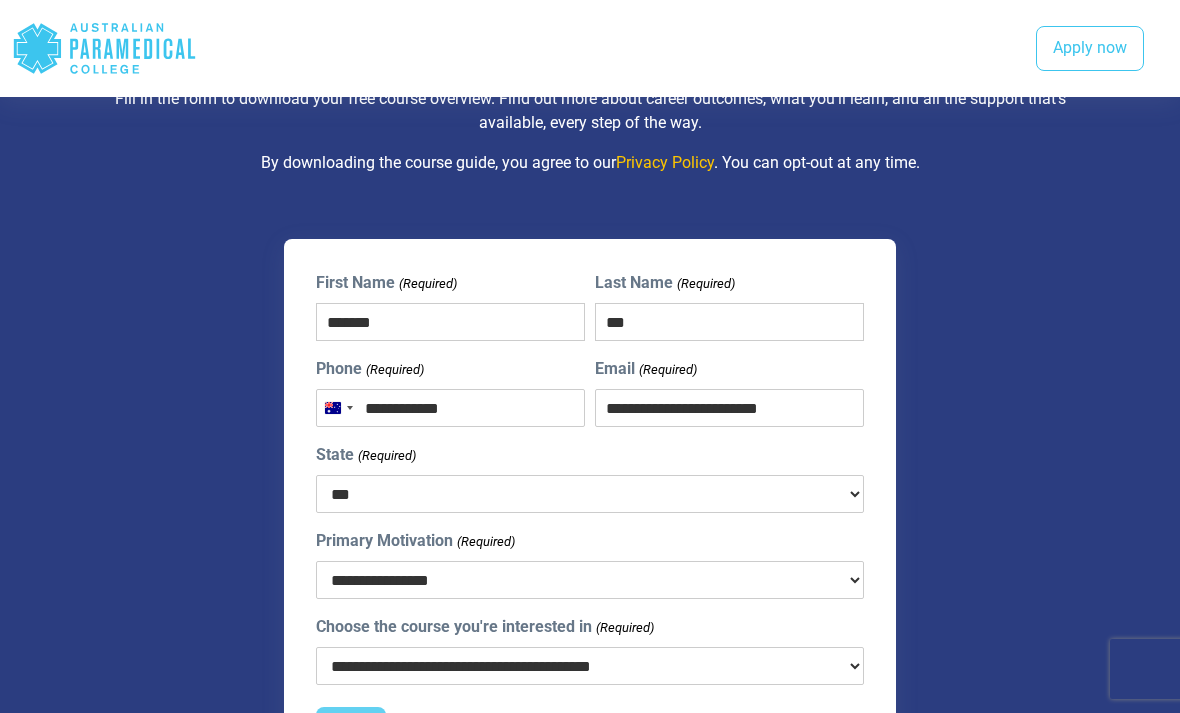 click on "**********" at bounding box center [589, 580] 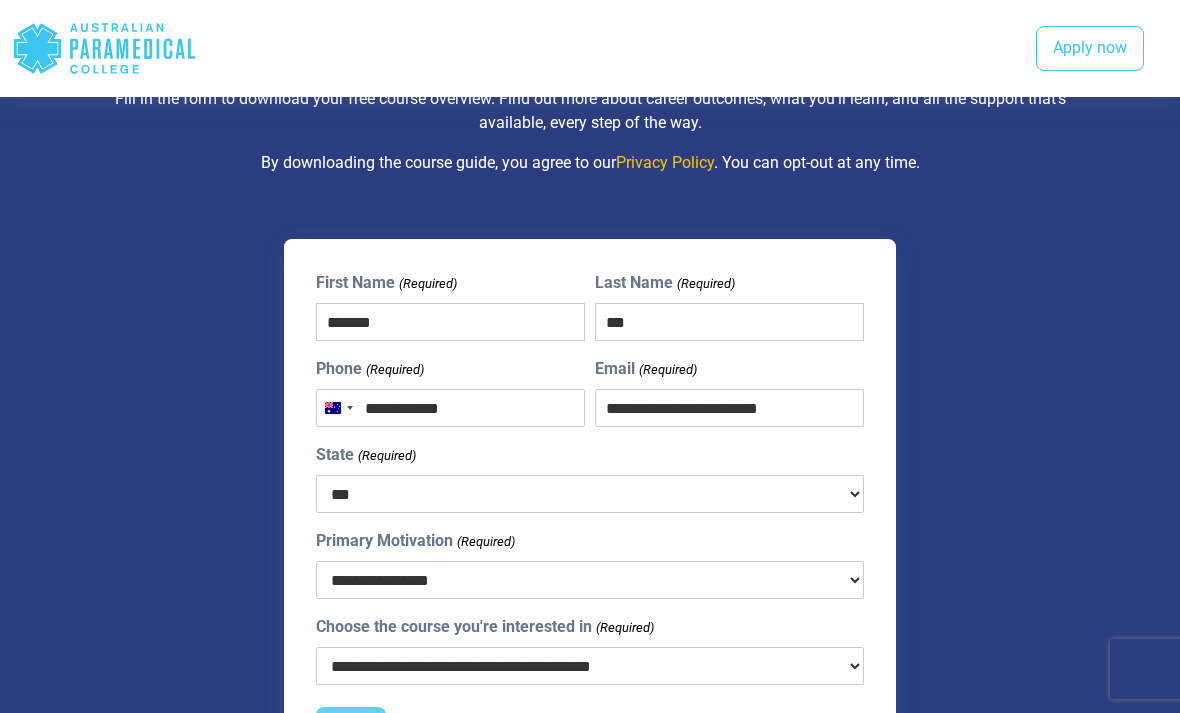 select on "**********" 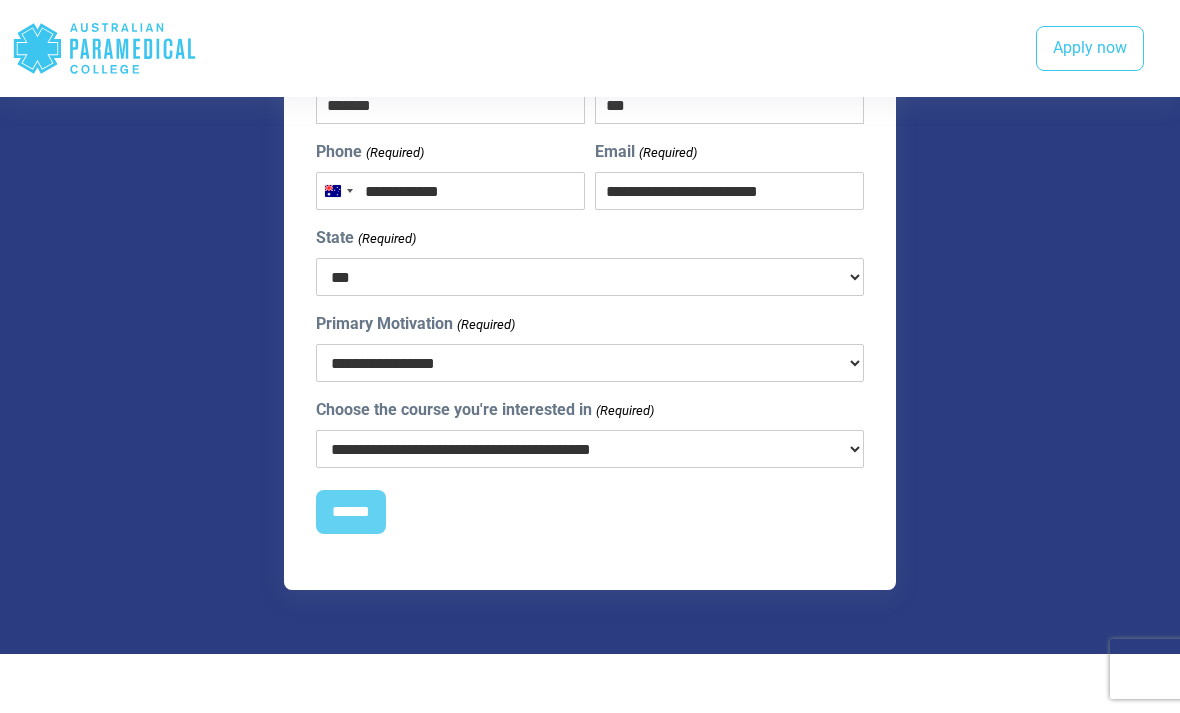 scroll, scrollTop: 2537, scrollLeft: 0, axis: vertical 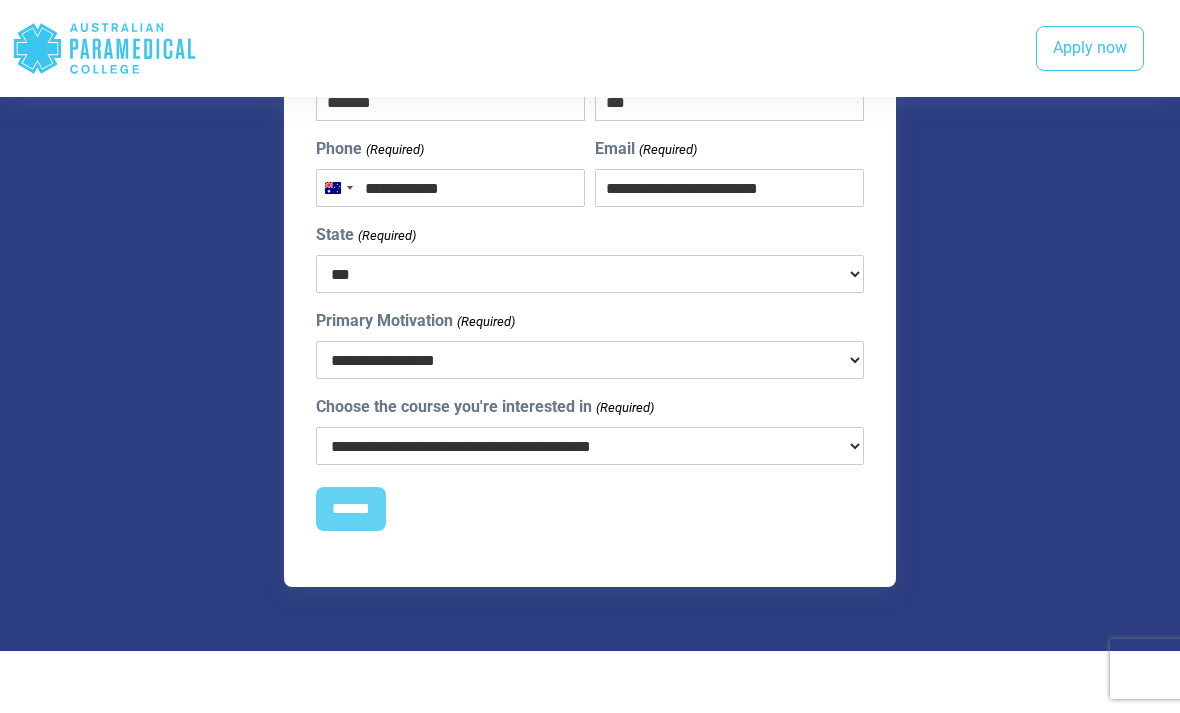 click on "**********" at bounding box center [589, 446] 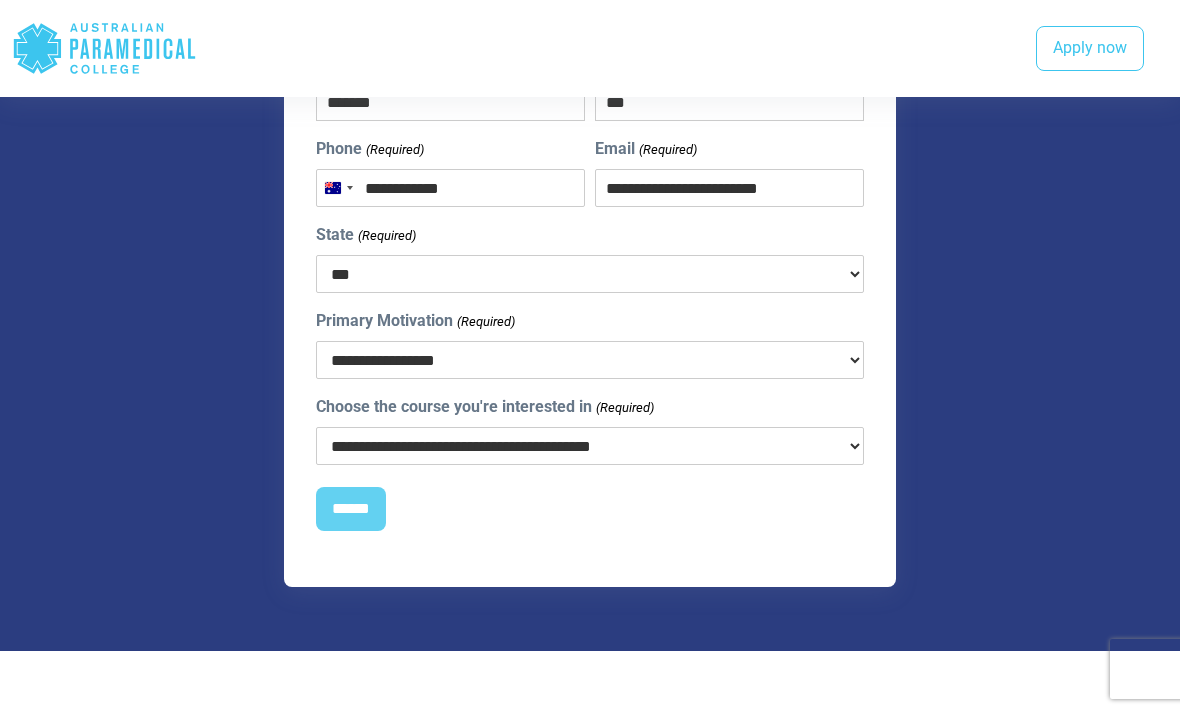 click on "**********" at bounding box center [589, 446] 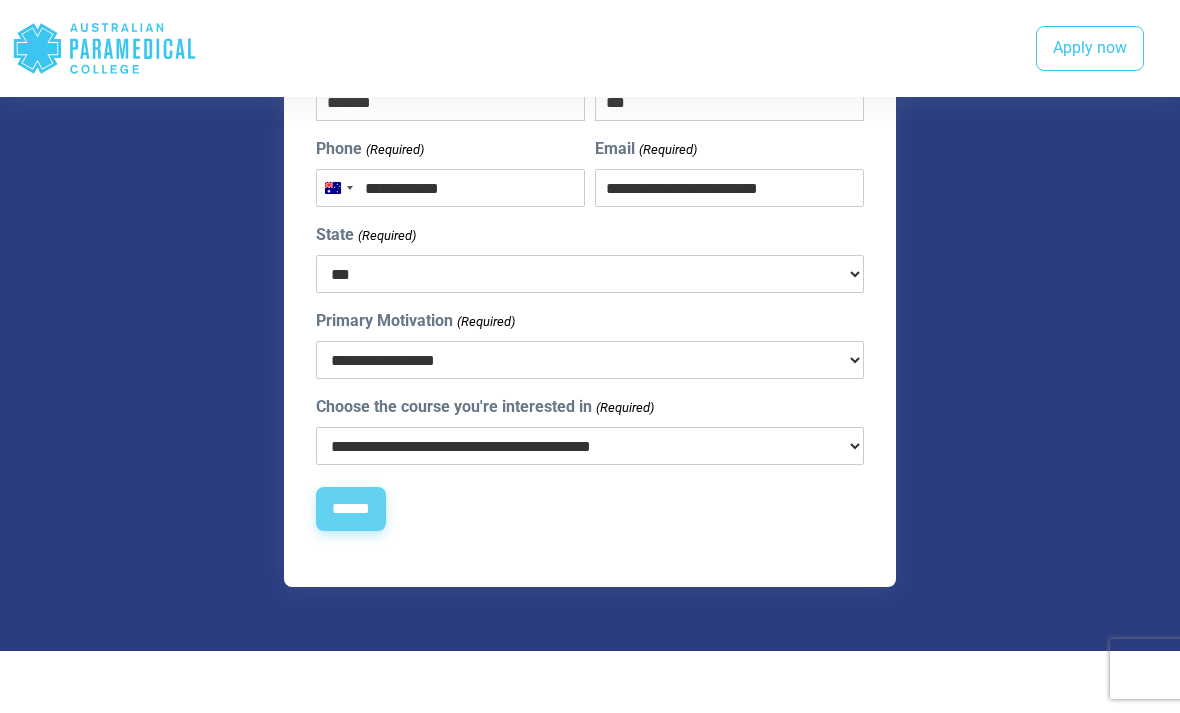 click on "******" at bounding box center [351, 509] 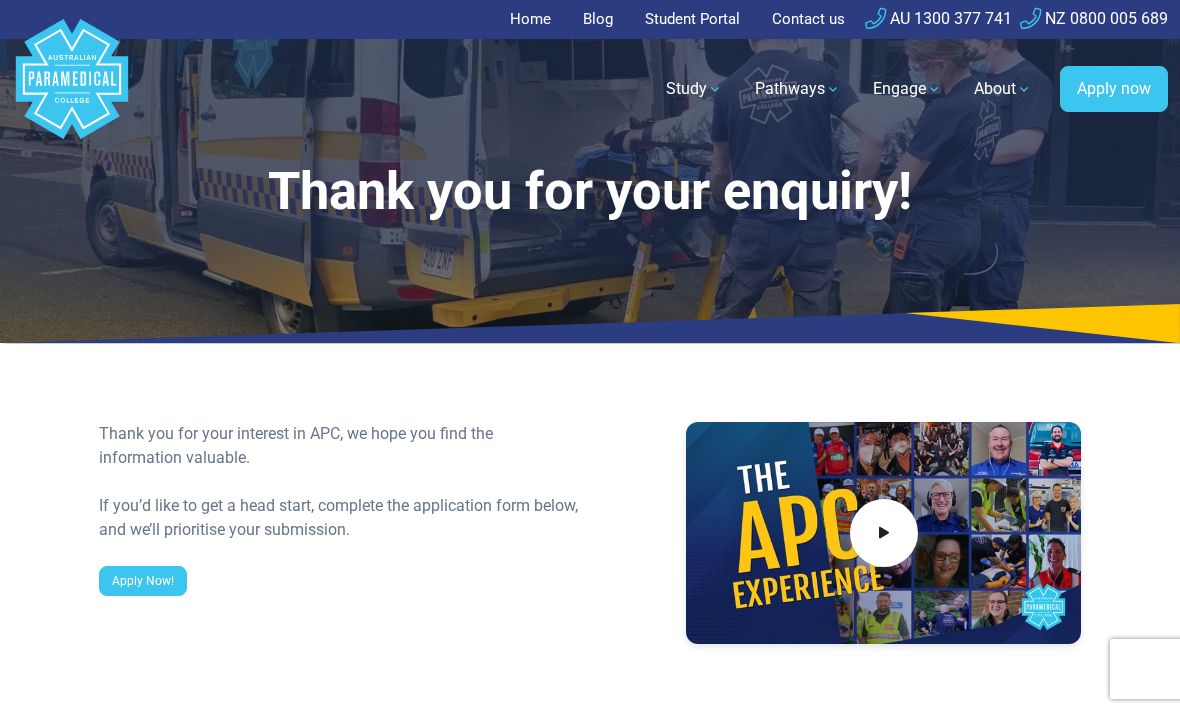 scroll, scrollTop: 0, scrollLeft: 0, axis: both 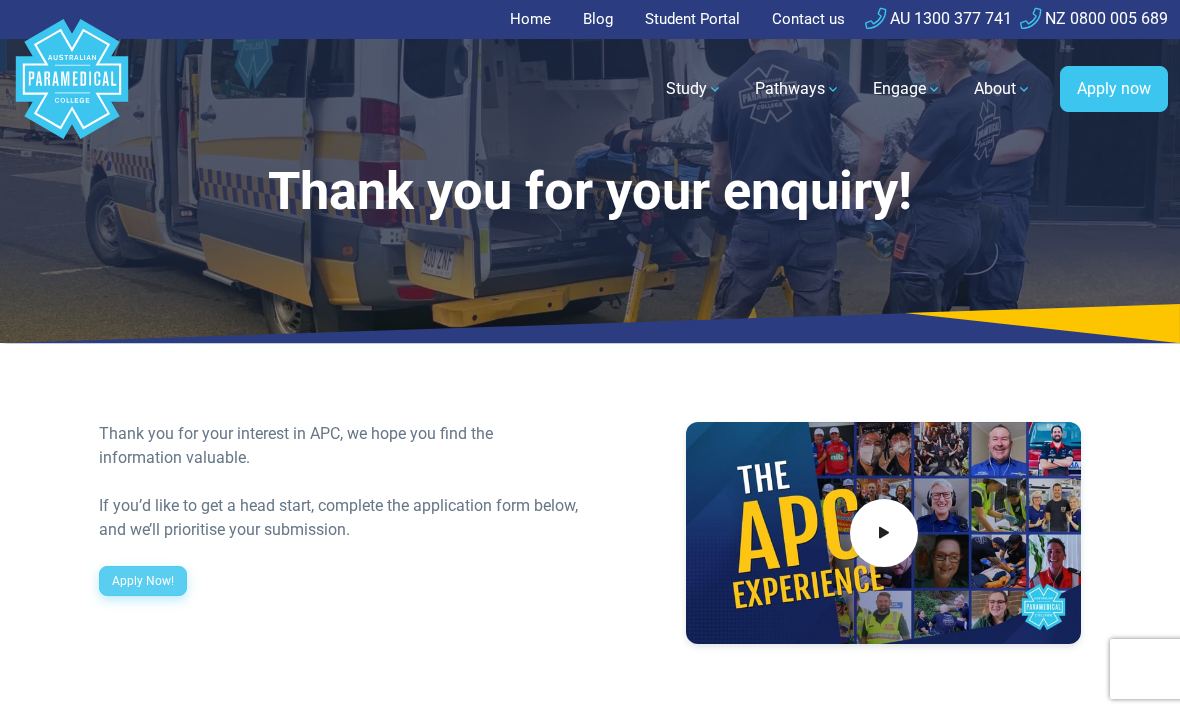 click on "Apply Now!" at bounding box center [143, 581] 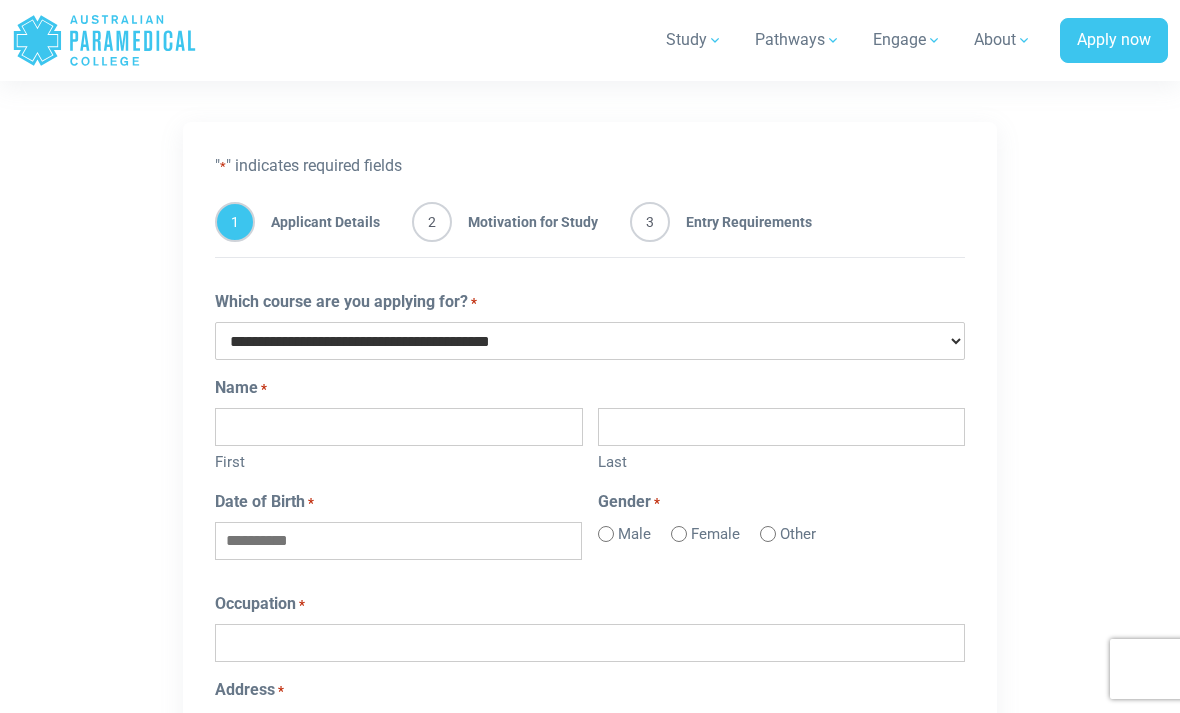 scroll, scrollTop: 1079, scrollLeft: 0, axis: vertical 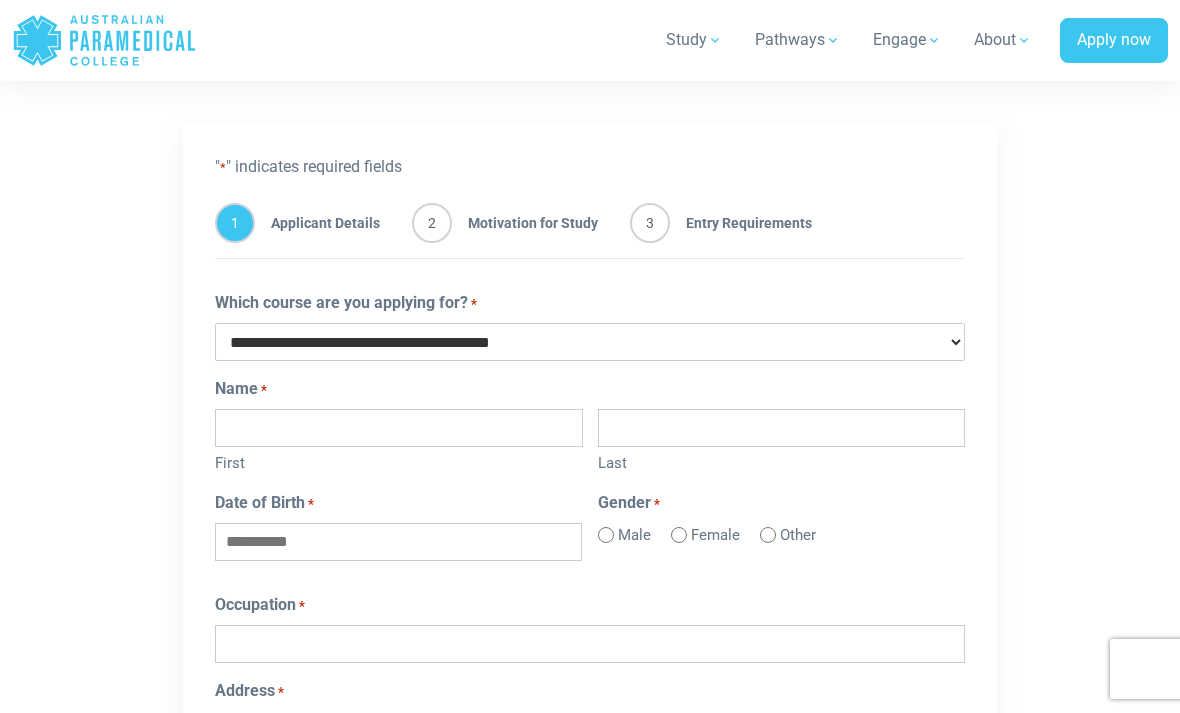 click on "**********" at bounding box center (590, 342) 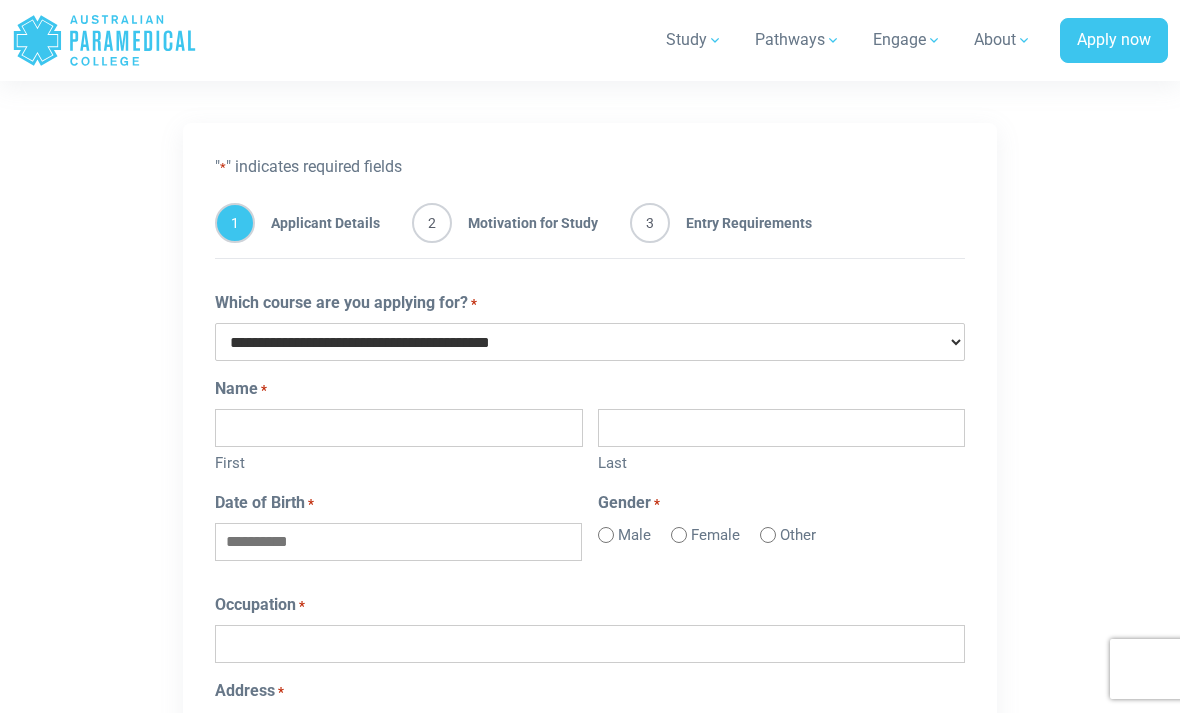 click on "Last" at bounding box center [782, 428] 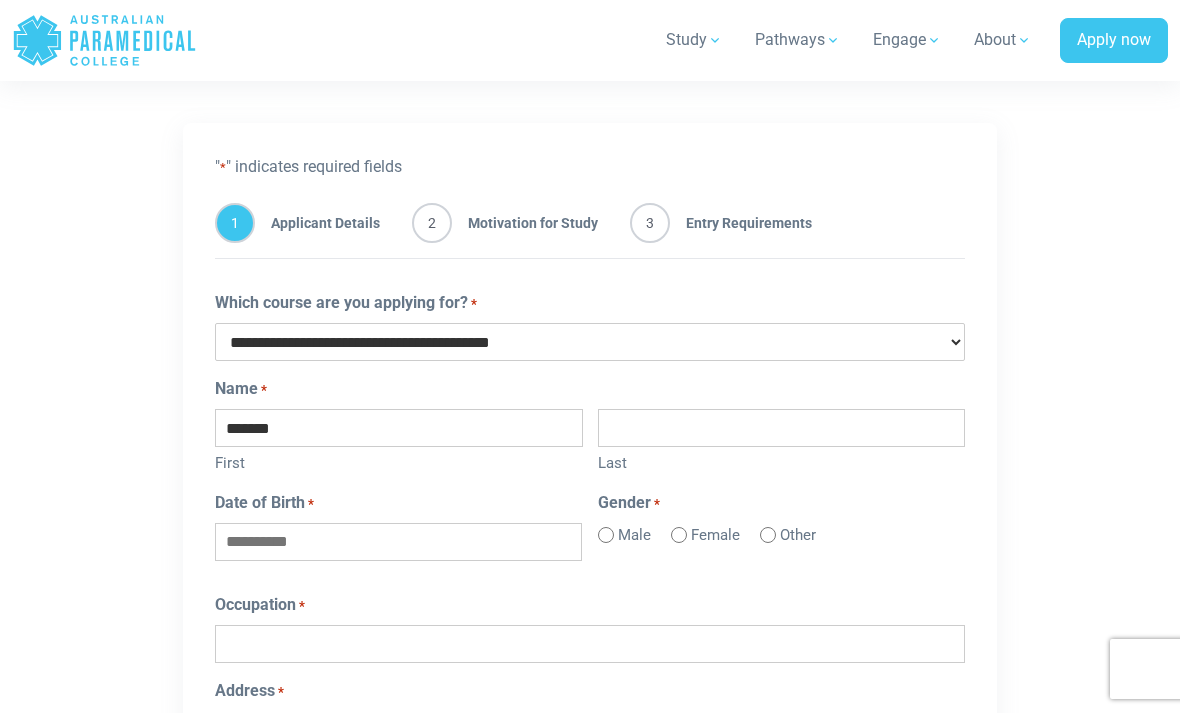 type on "******" 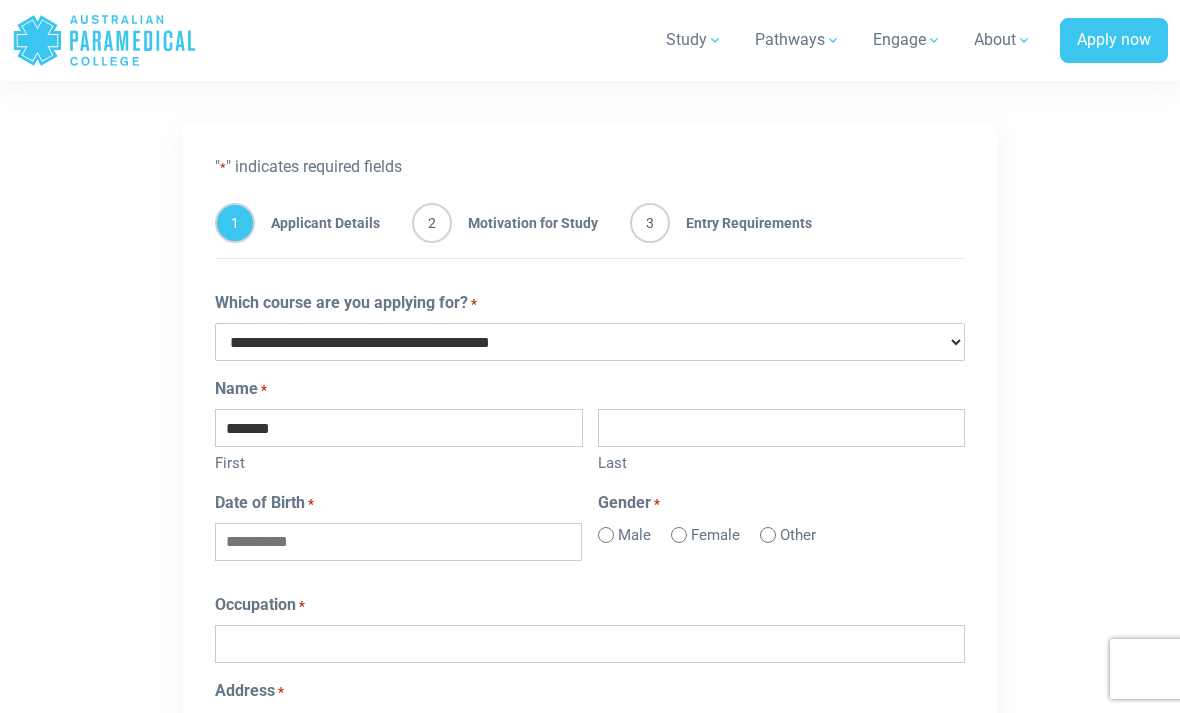 click on "Last" at bounding box center (782, 428) 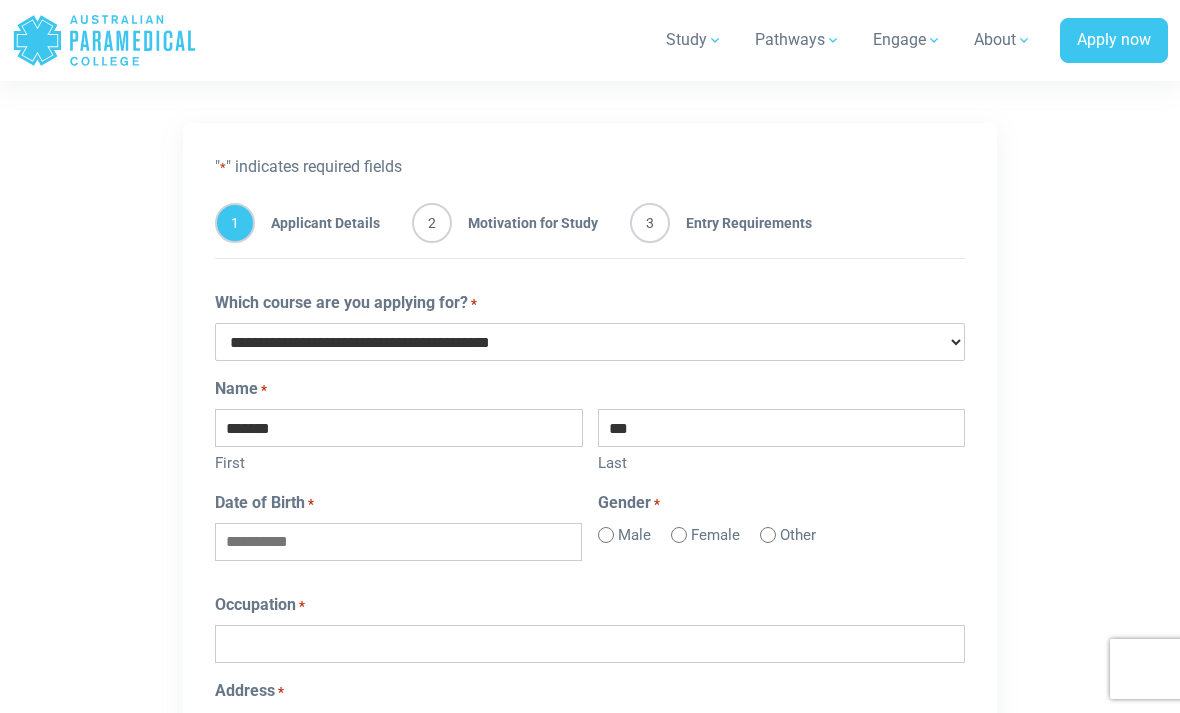 type on "***" 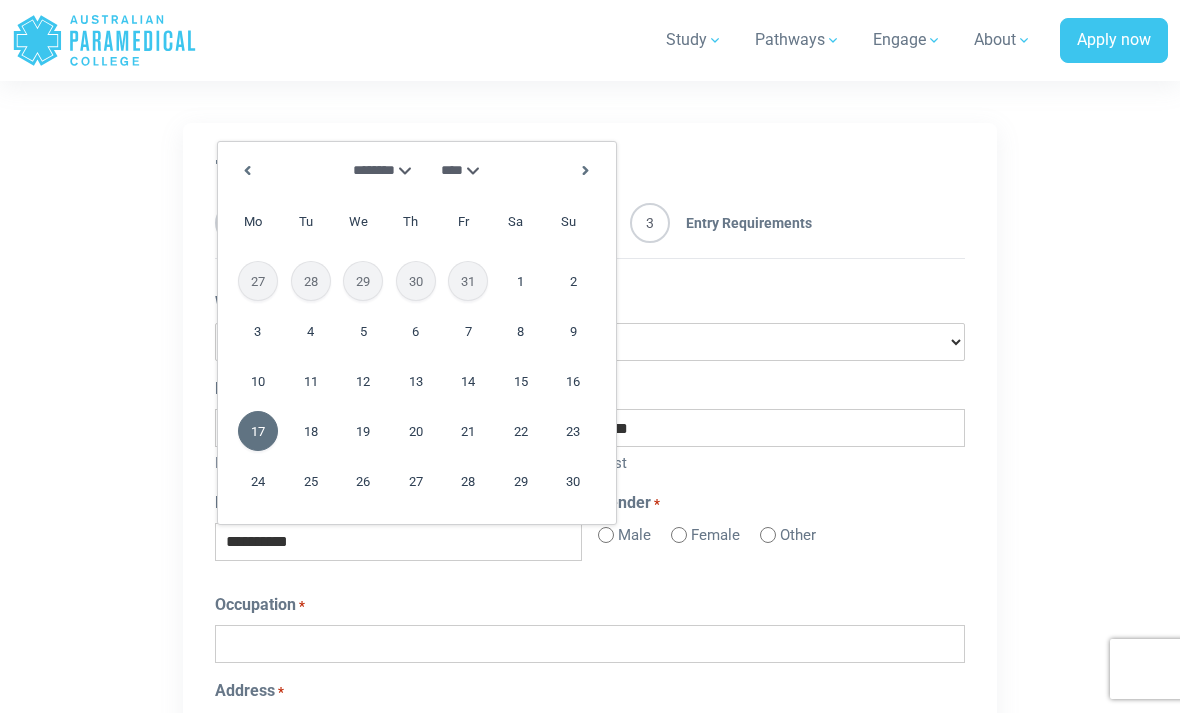 type on "**********" 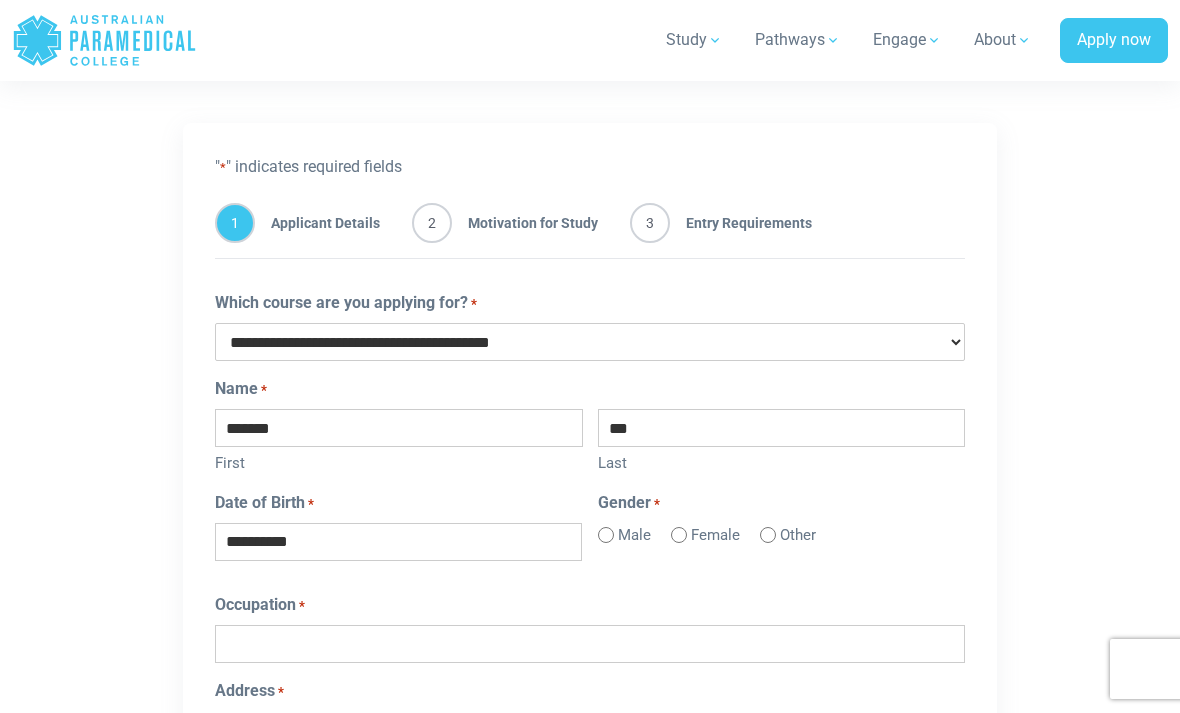 click on "**********" at bounding box center (590, 762) 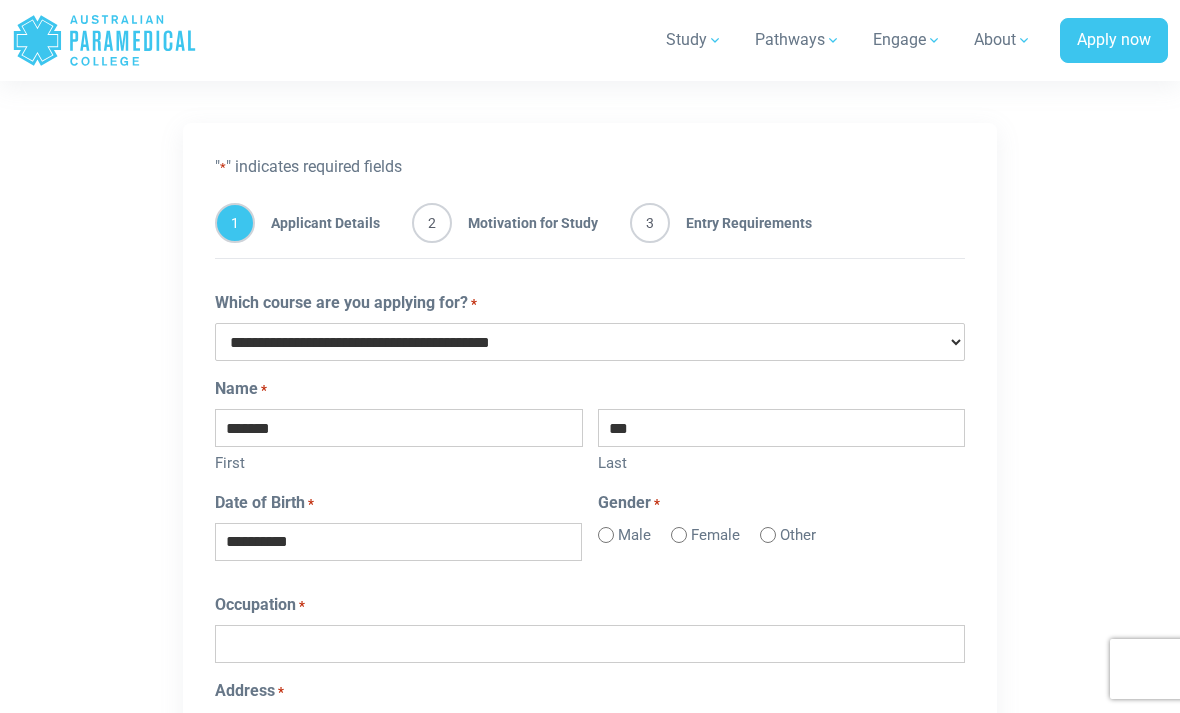click on "Male" at bounding box center [634, 535] 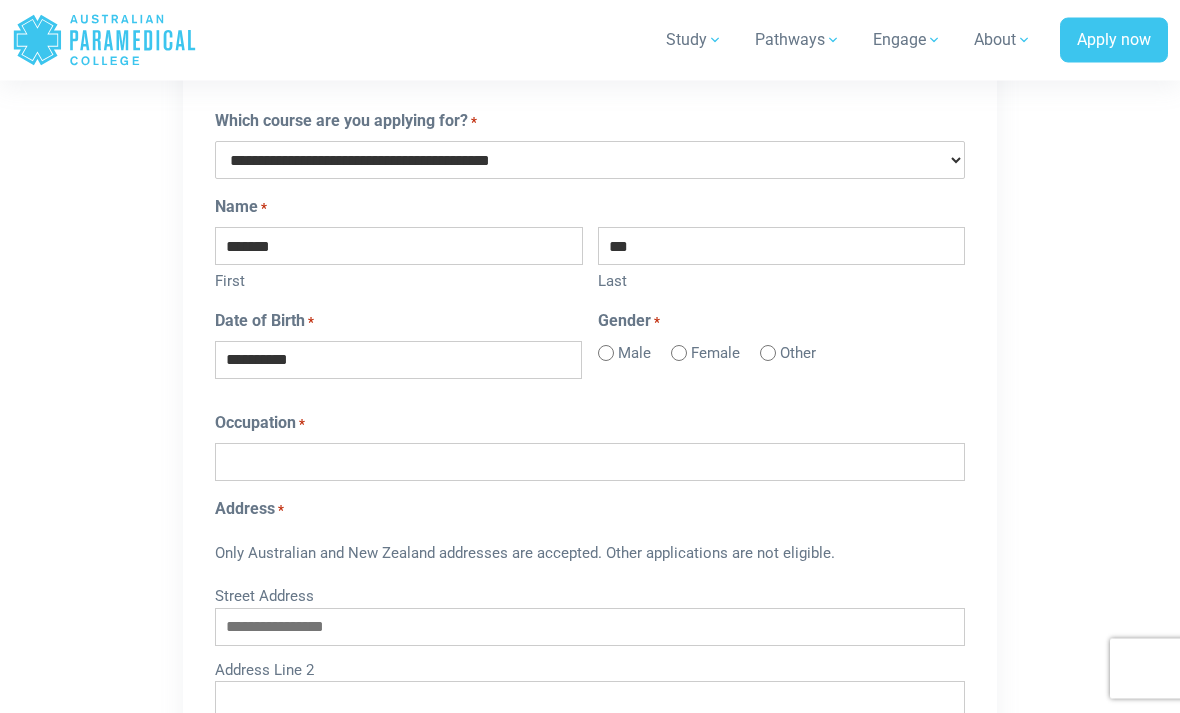 scroll, scrollTop: 1259, scrollLeft: 0, axis: vertical 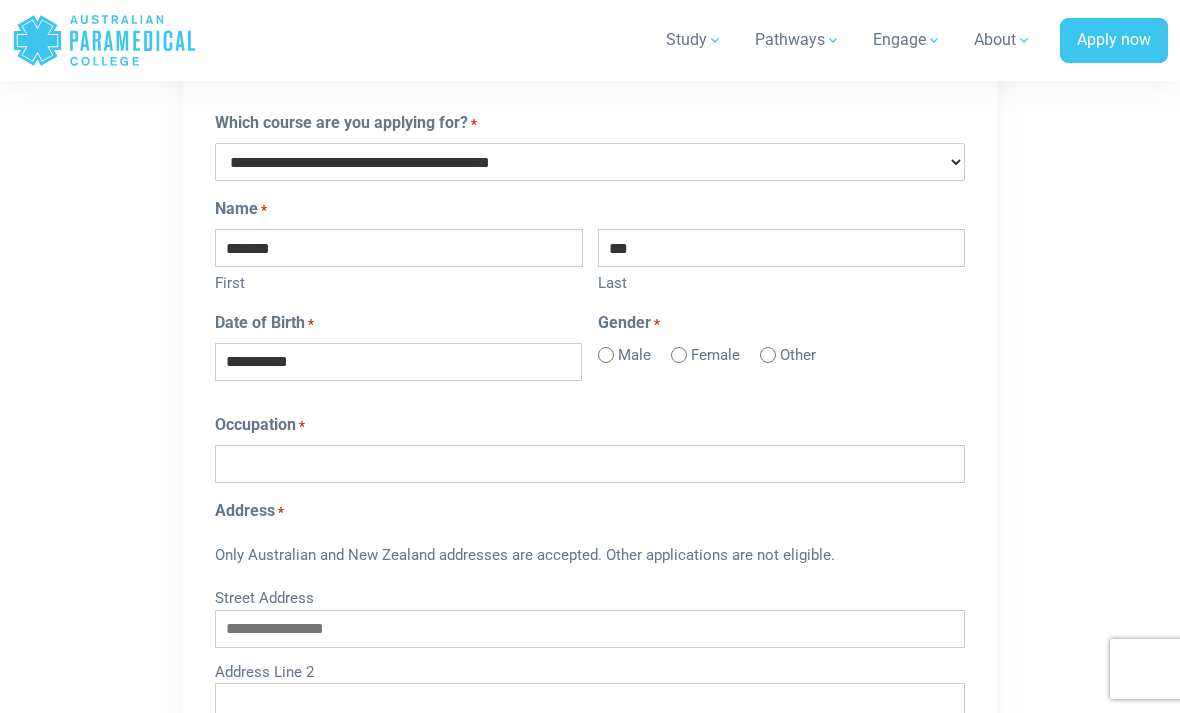 click on "Address *" at bounding box center [590, 511] 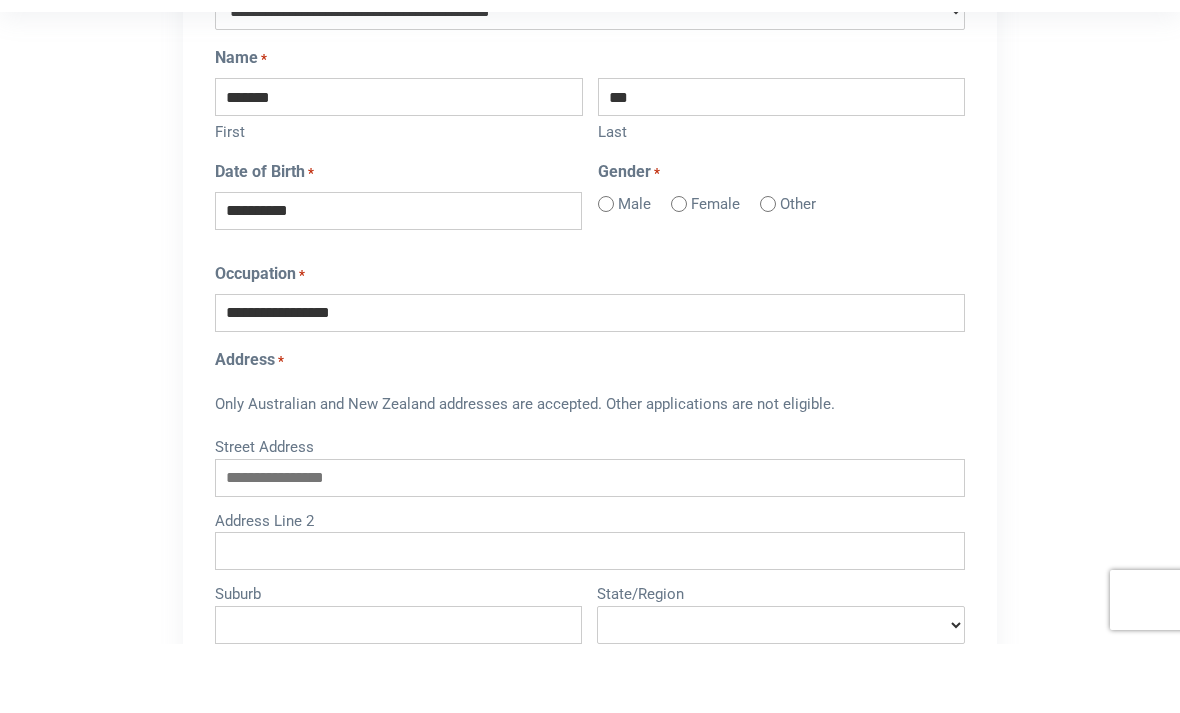 scroll, scrollTop: 1354, scrollLeft: 0, axis: vertical 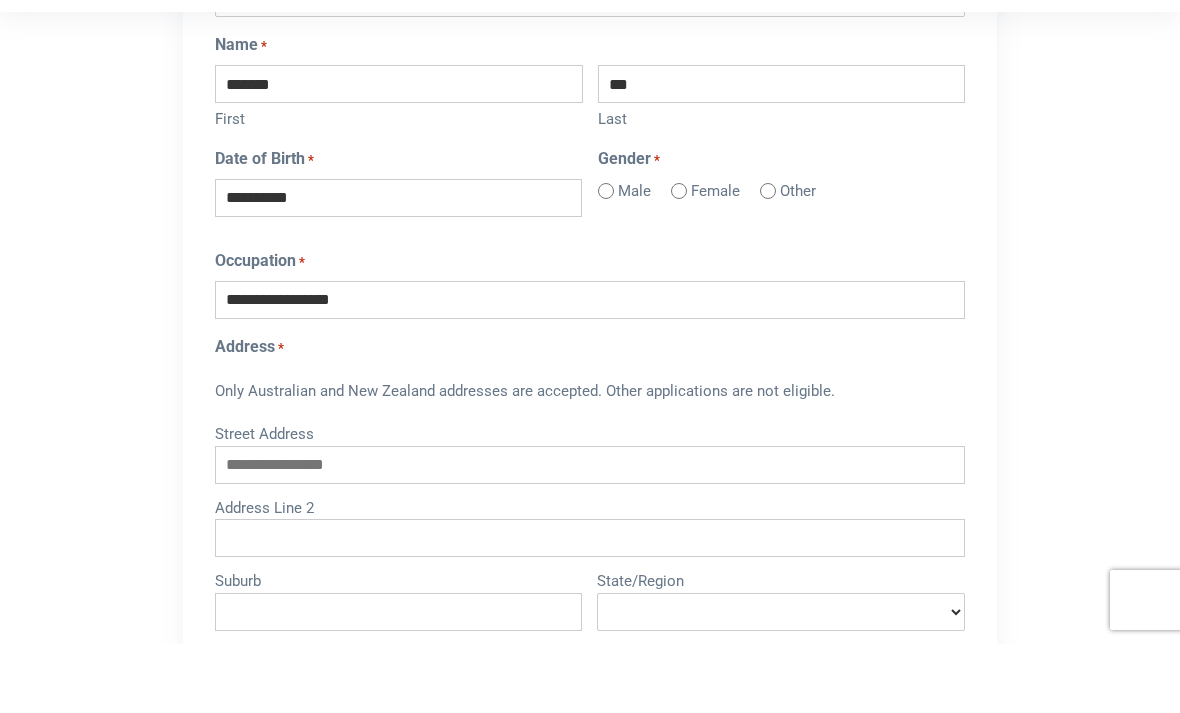 type on "**********" 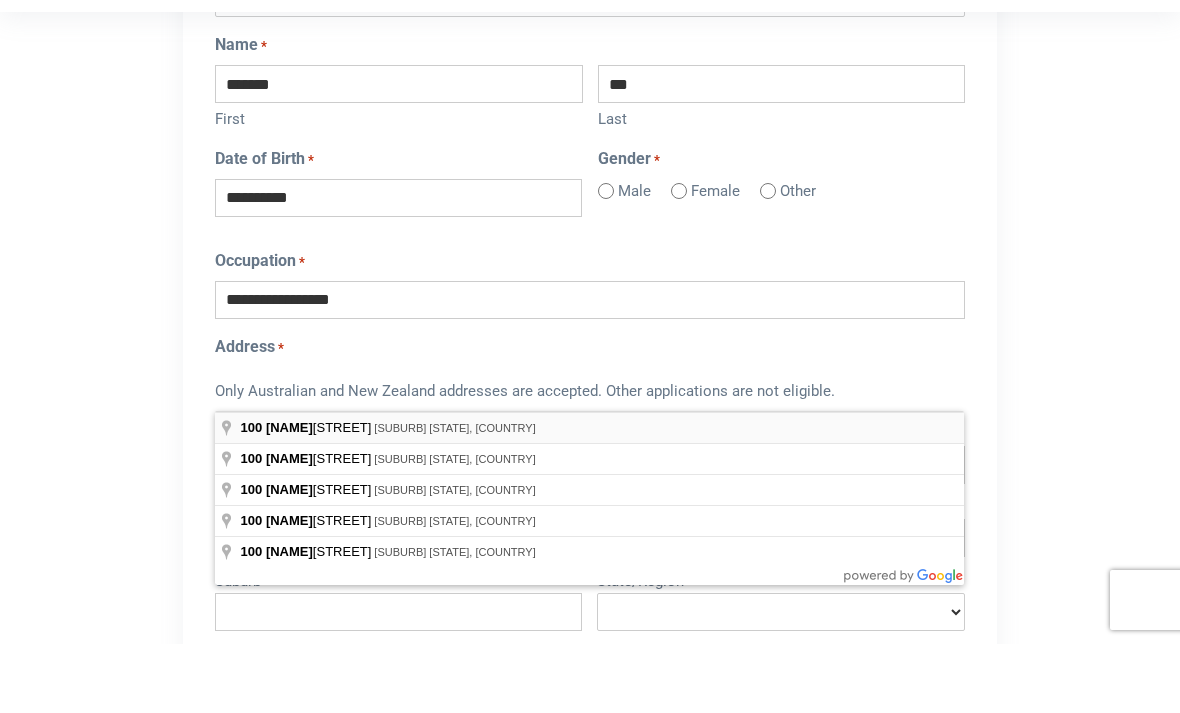 type on "**********" 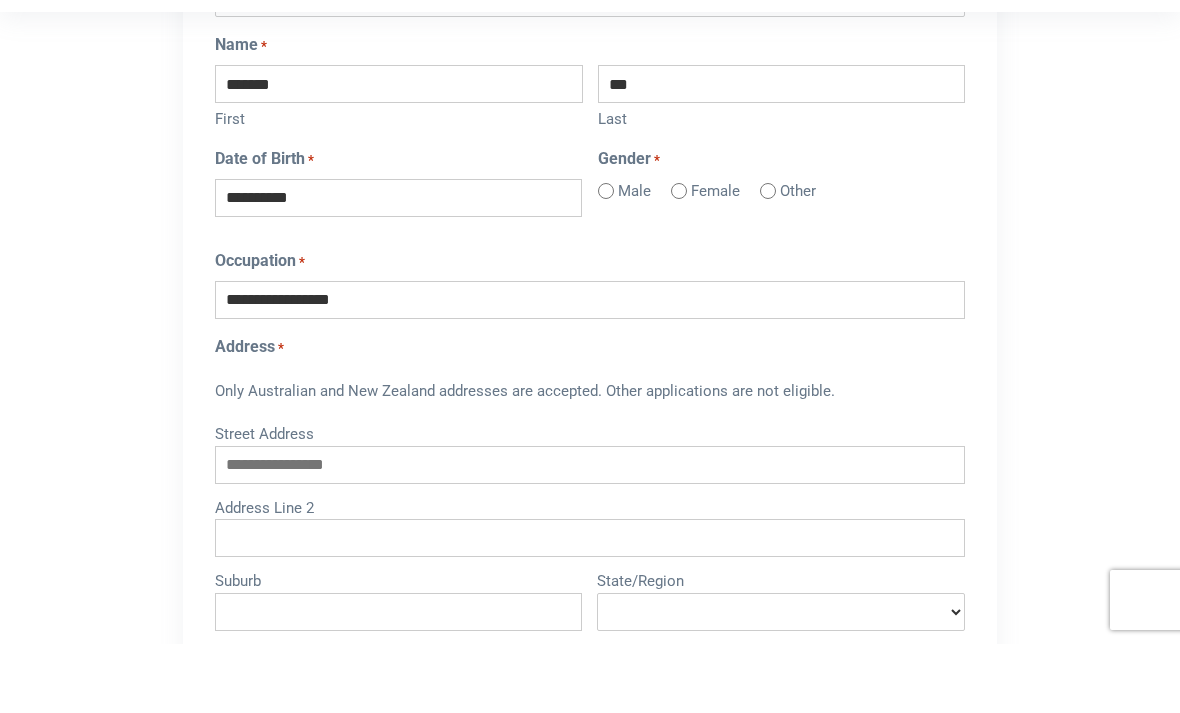 type on "**********" 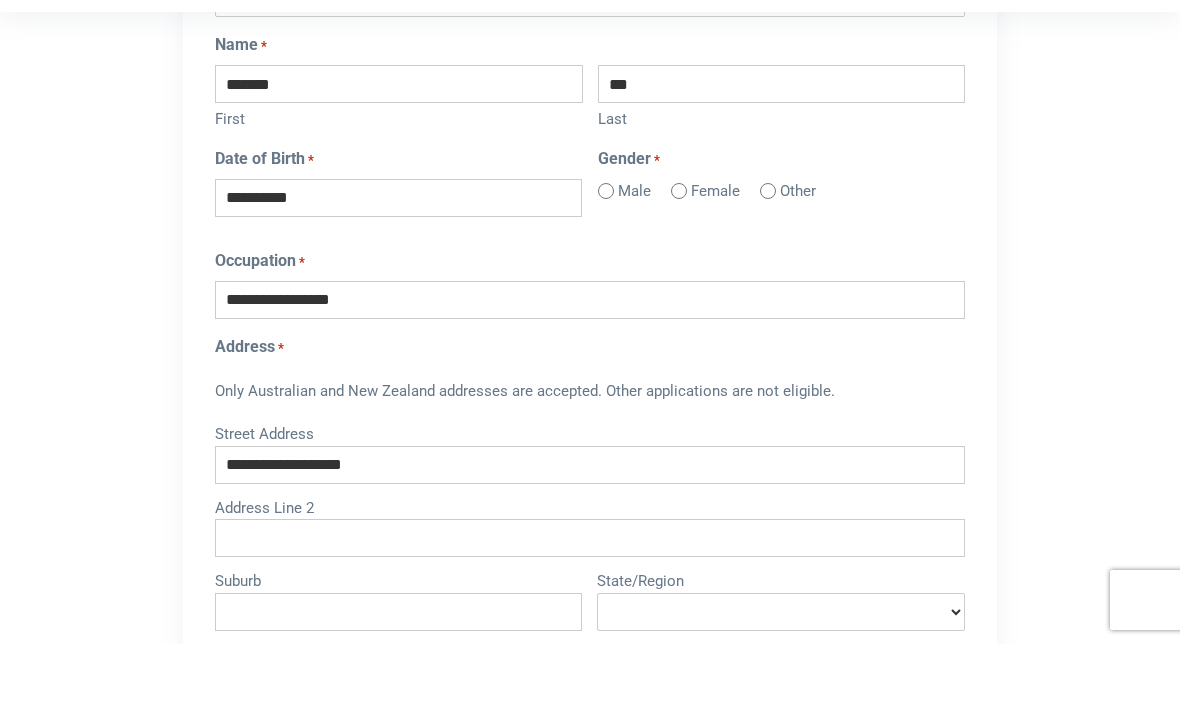 type on "**********" 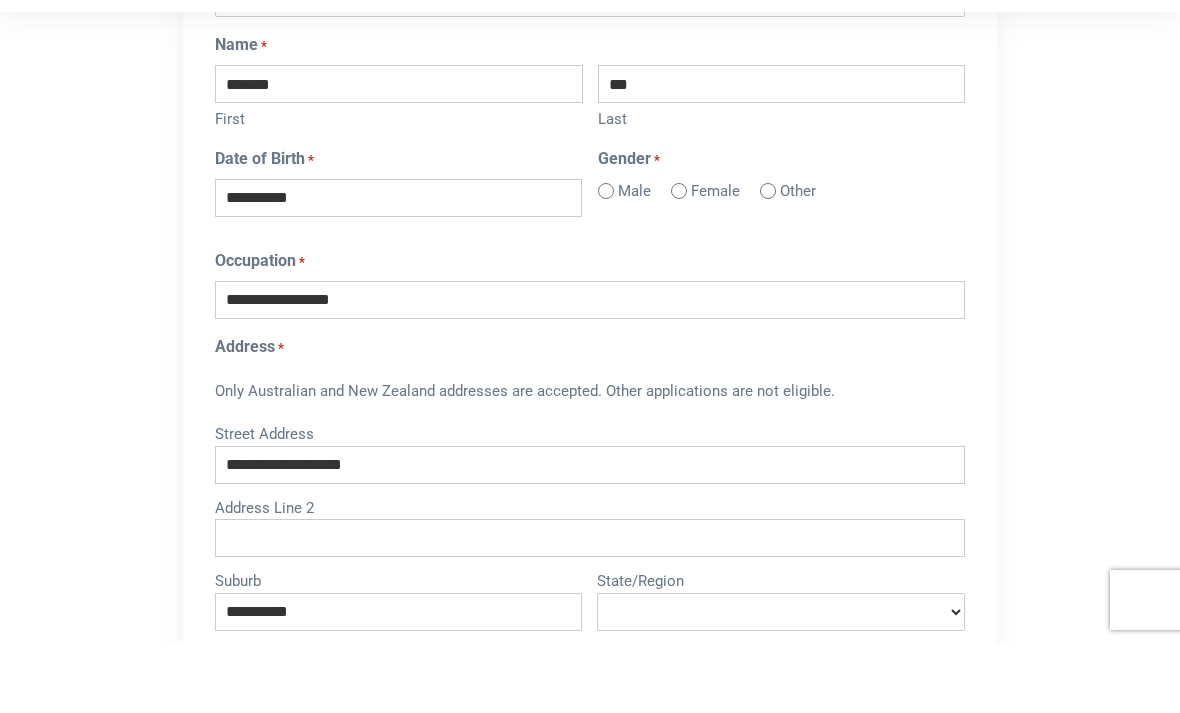 type on "****" 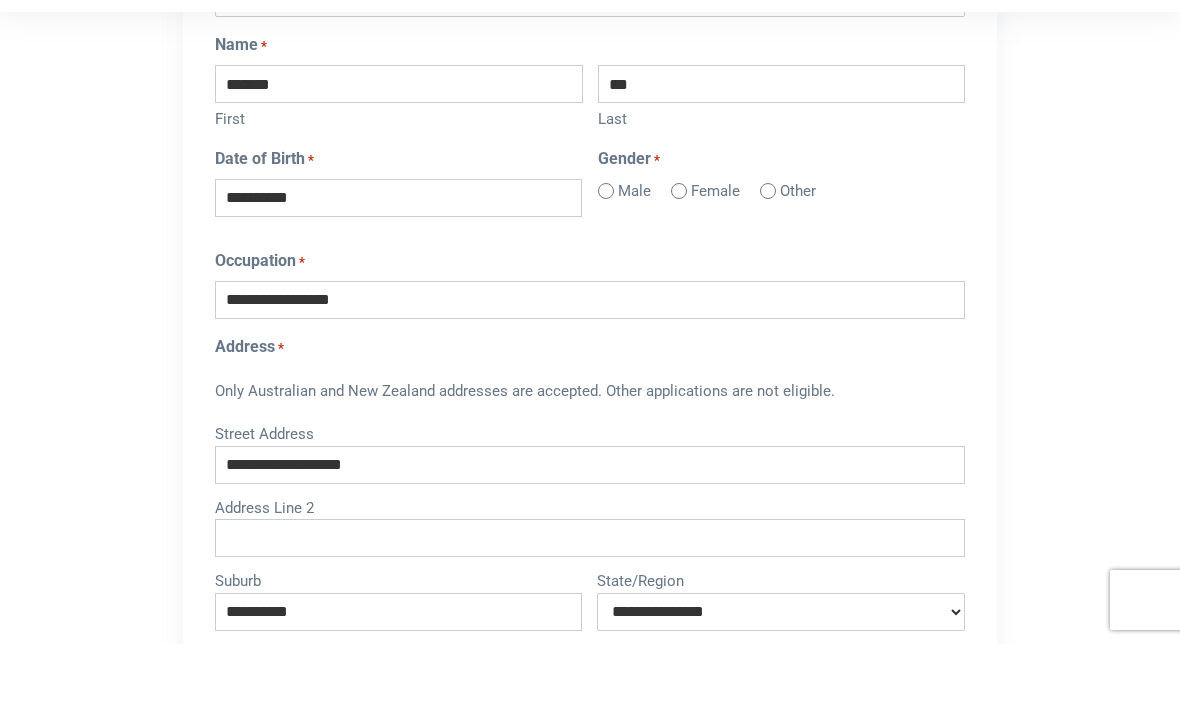 select on "**********" 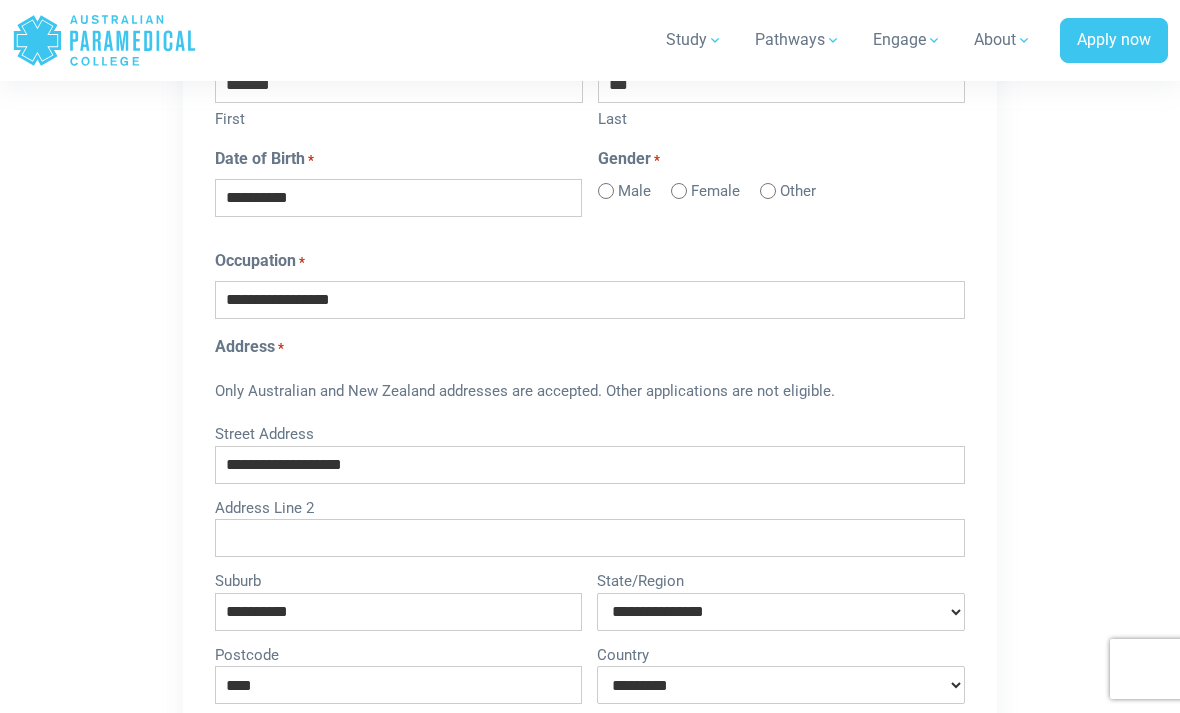 click on "Address Line 2" at bounding box center (590, 538) 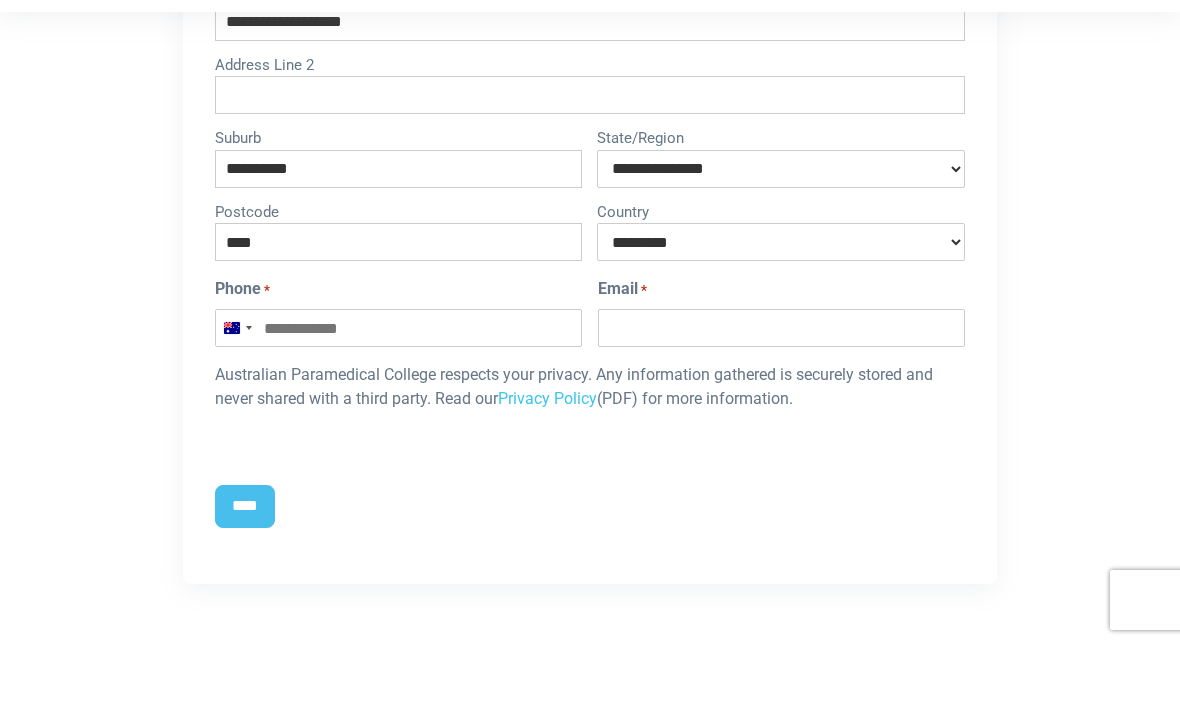 scroll, scrollTop: 1834, scrollLeft: 0, axis: vertical 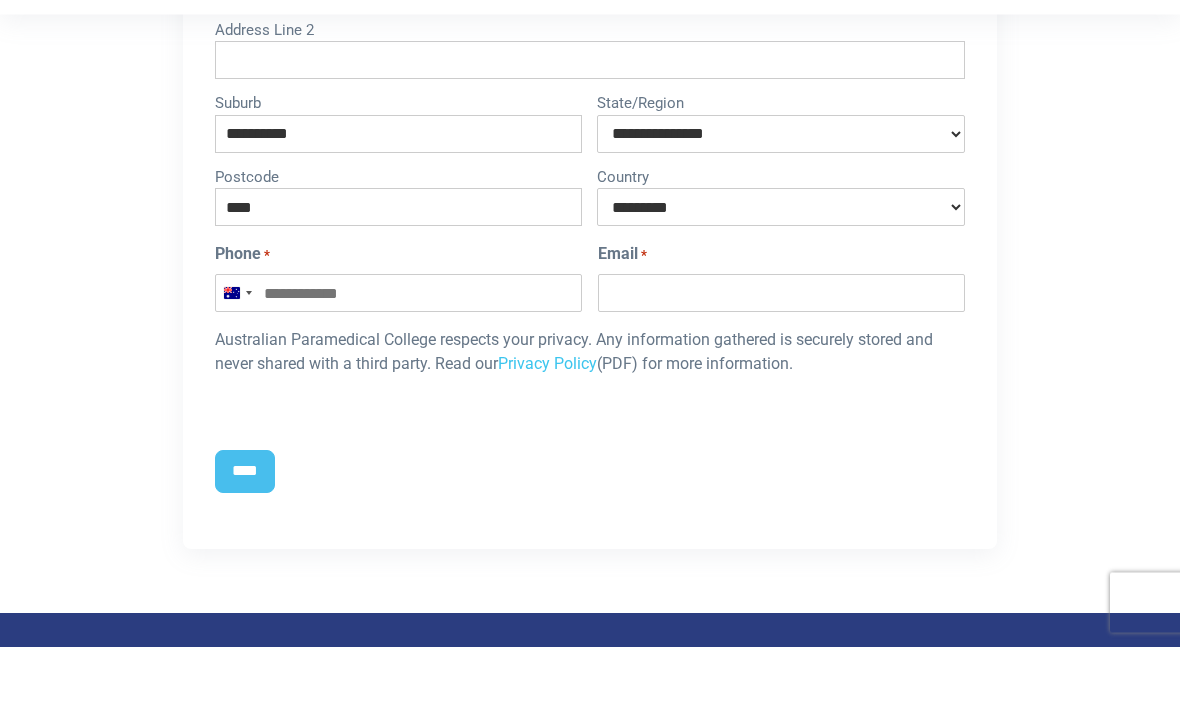 click on "Phone *" at bounding box center (399, 360) 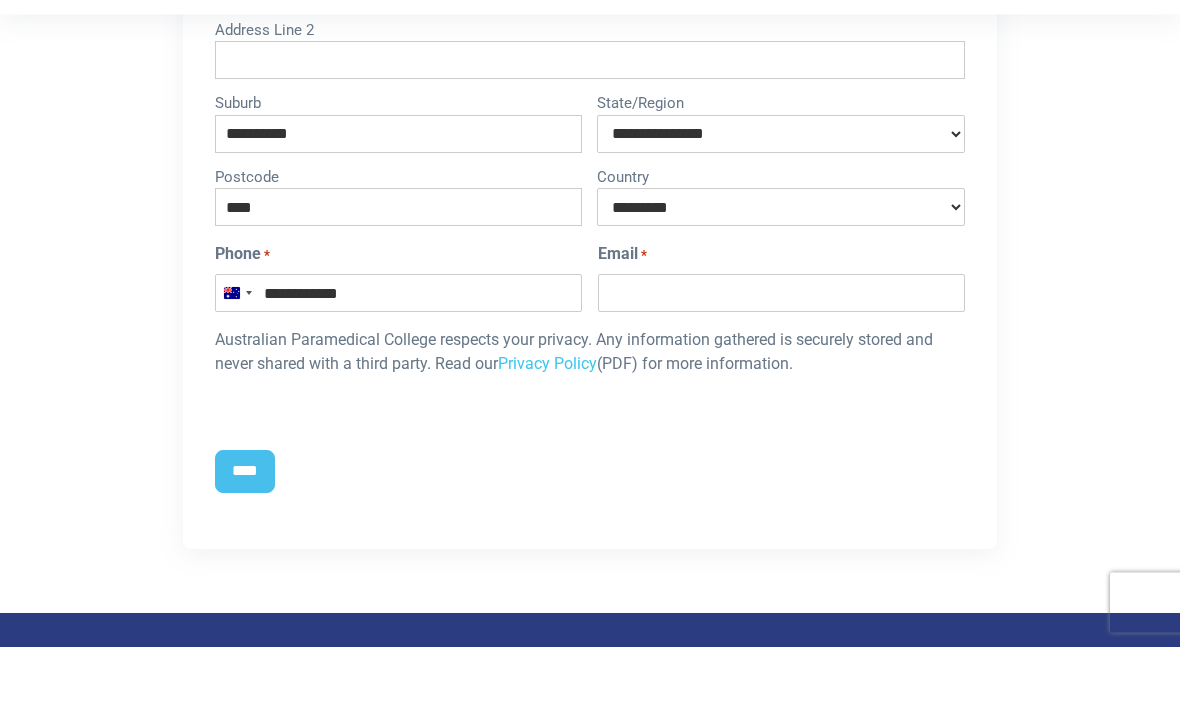 type on "**********" 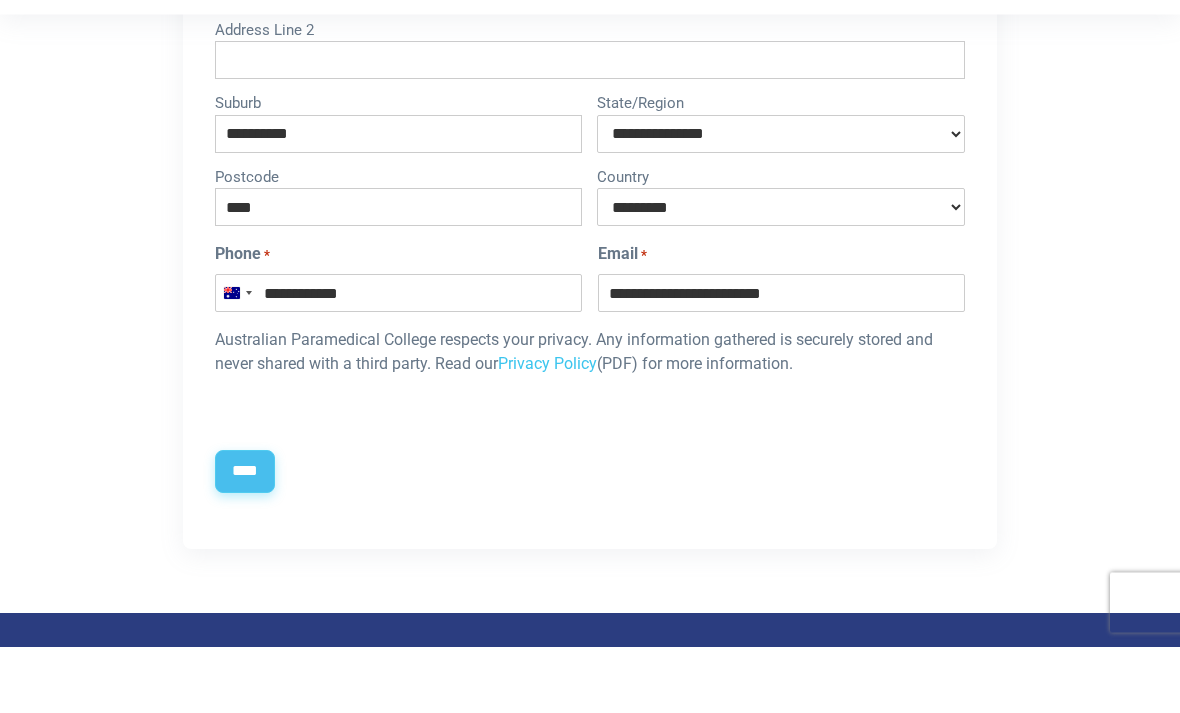type on "**********" 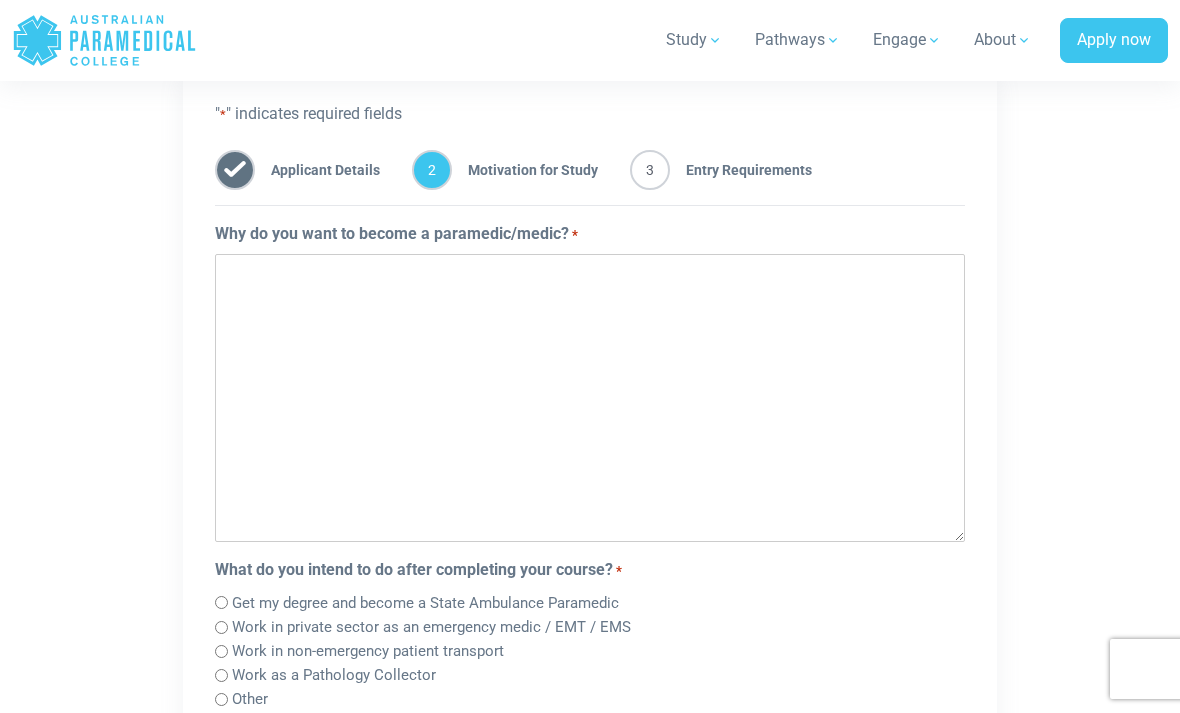 scroll, scrollTop: 0, scrollLeft: 0, axis: both 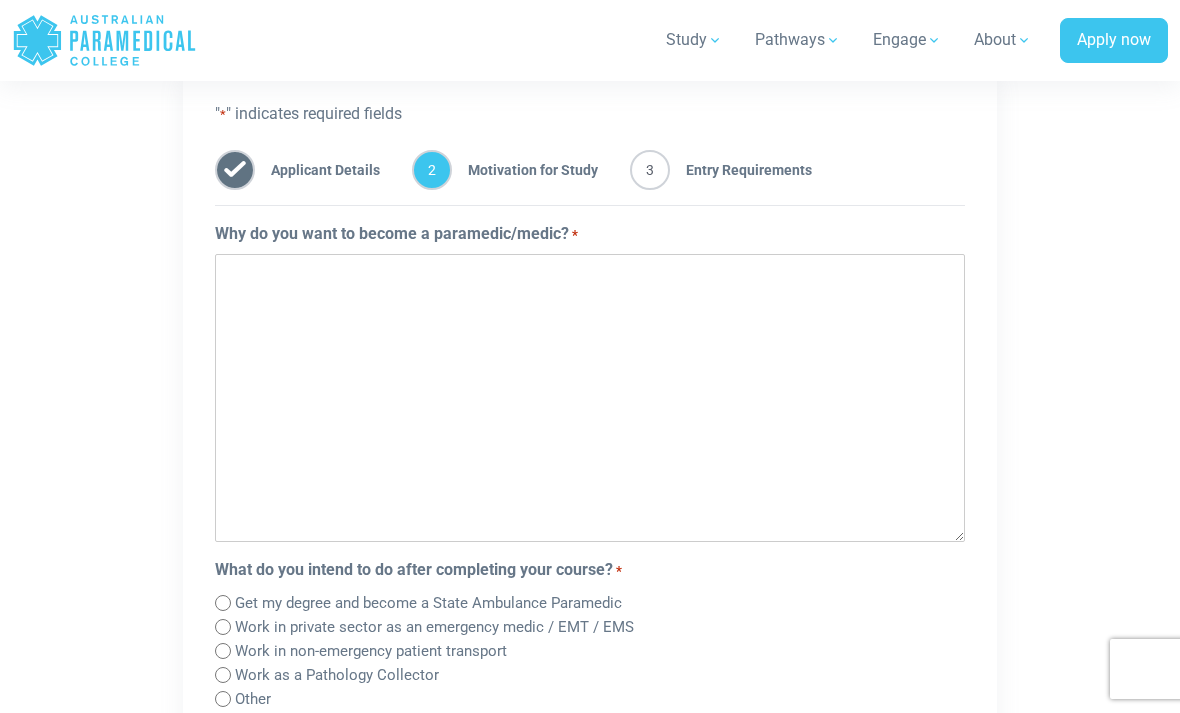 click on "Why do you want to become a paramedic/medic? *" at bounding box center [590, 398] 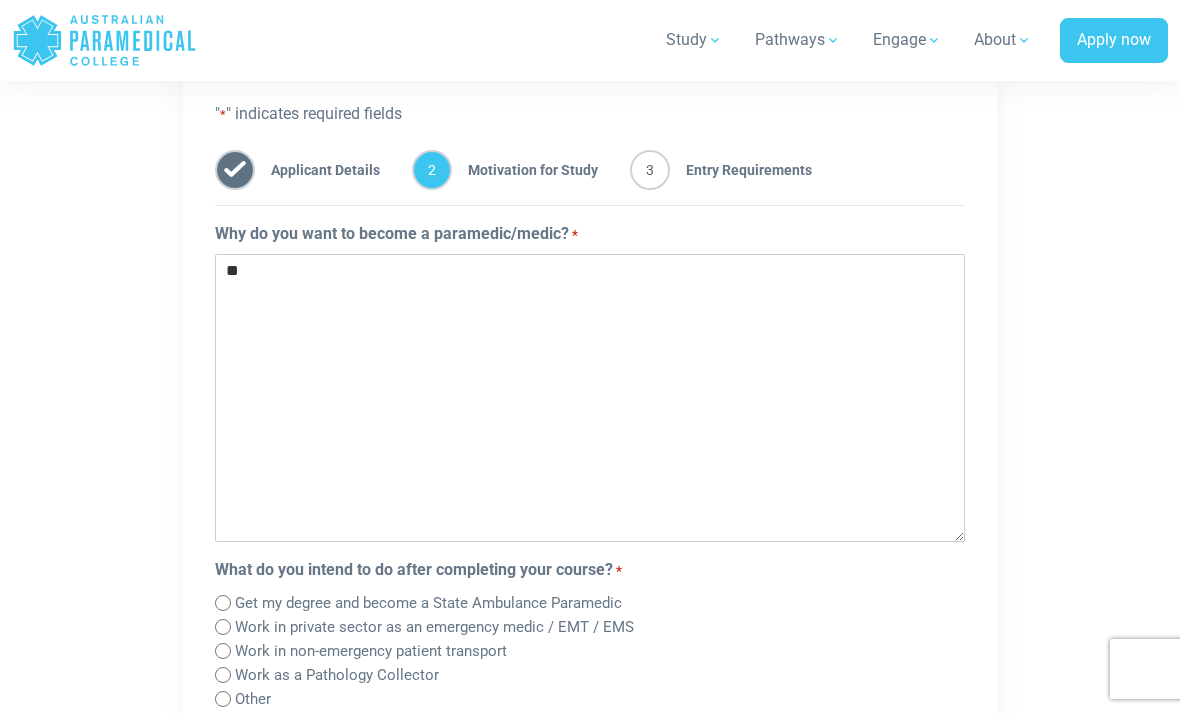 type on "*" 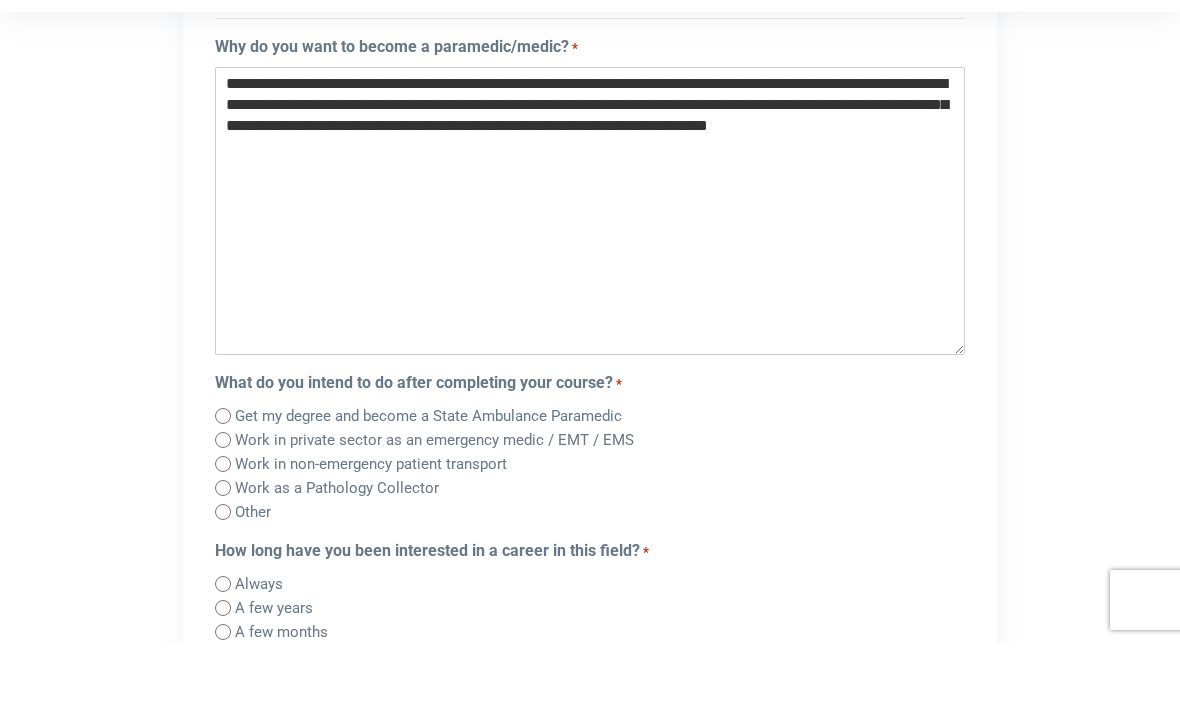 scroll, scrollTop: 1254, scrollLeft: 0, axis: vertical 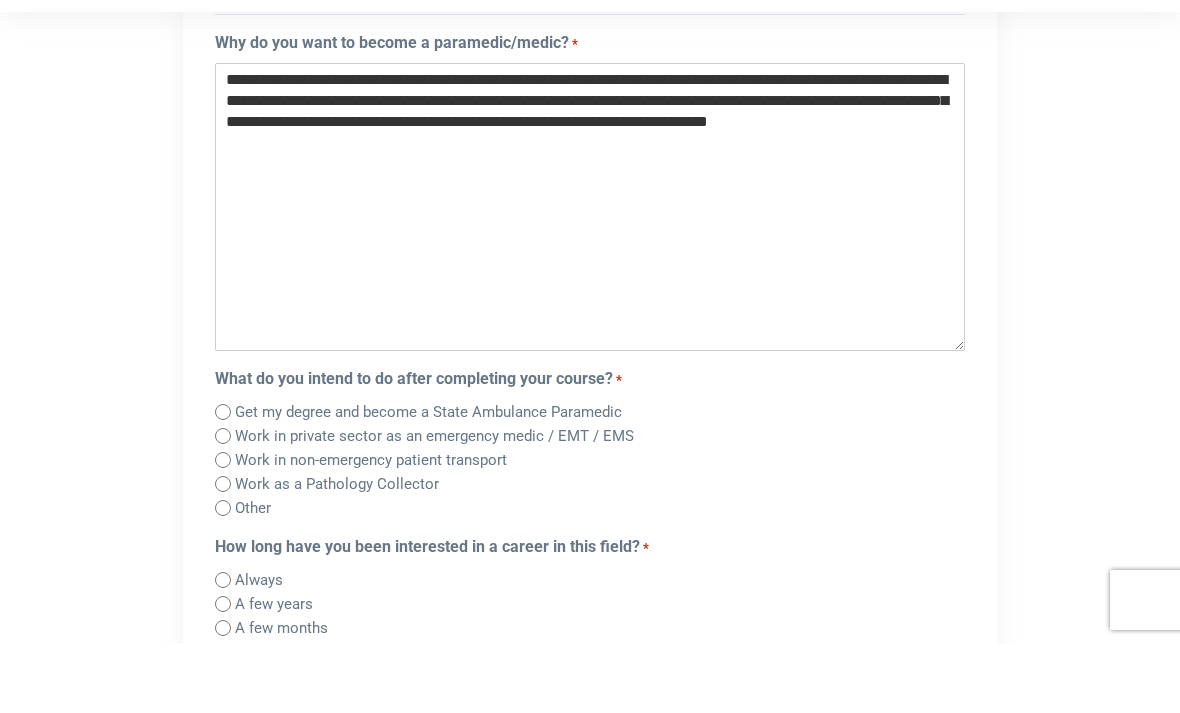 type on "**********" 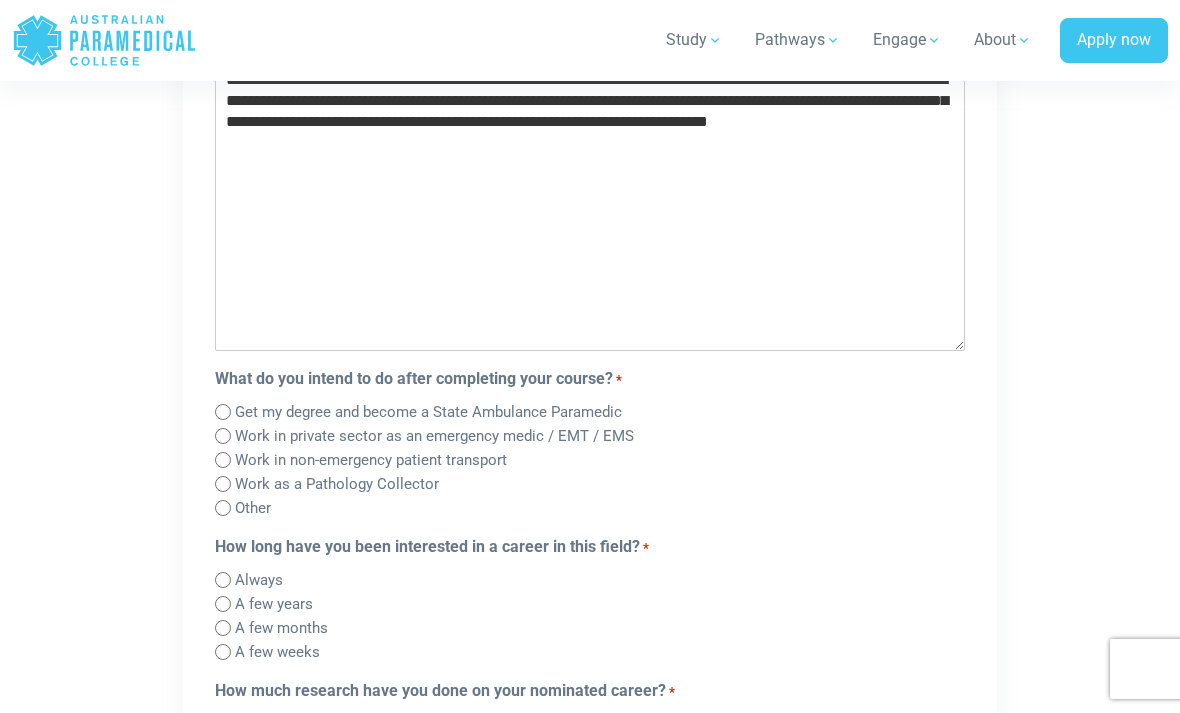 click on "What do you intend to do after completing your course? *" at bounding box center (590, 379) 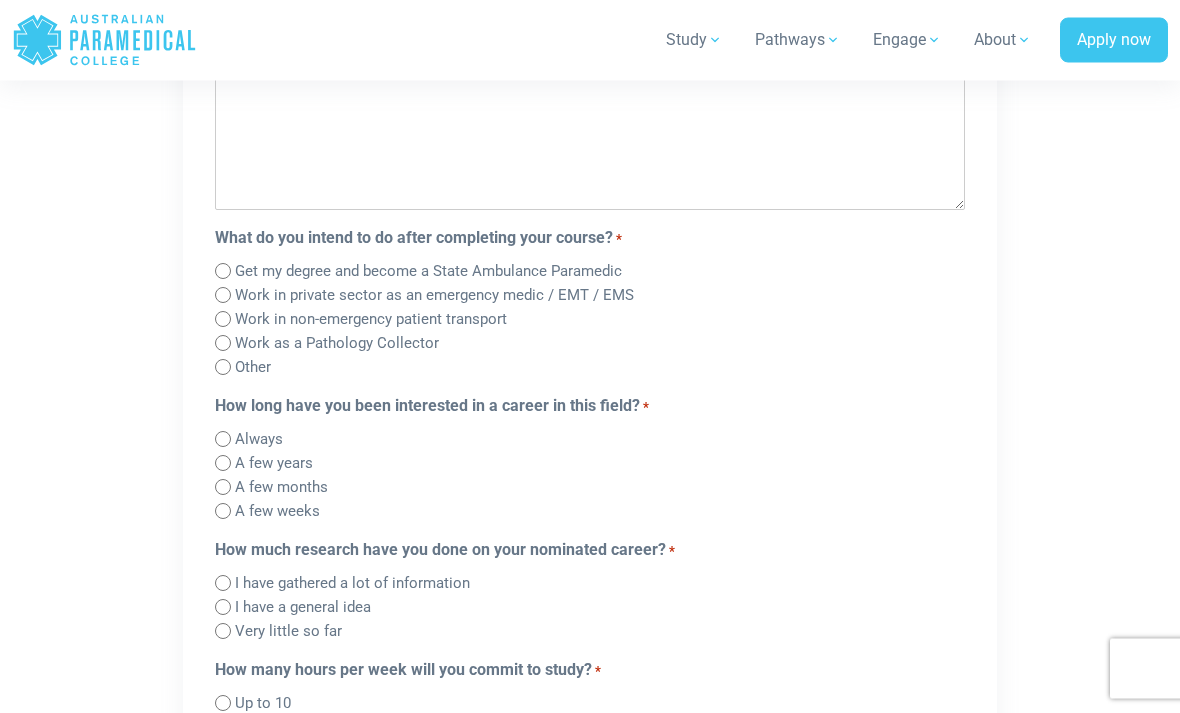 scroll, scrollTop: 1464, scrollLeft: 0, axis: vertical 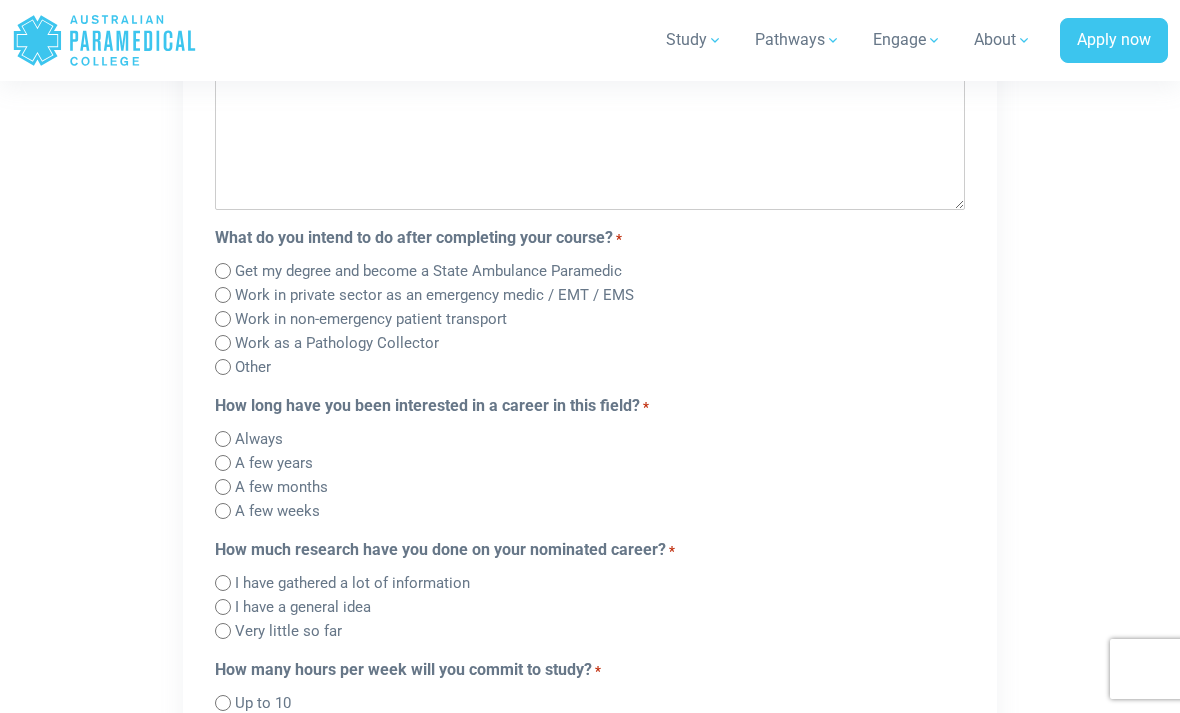 click on "Always" at bounding box center (259, 439) 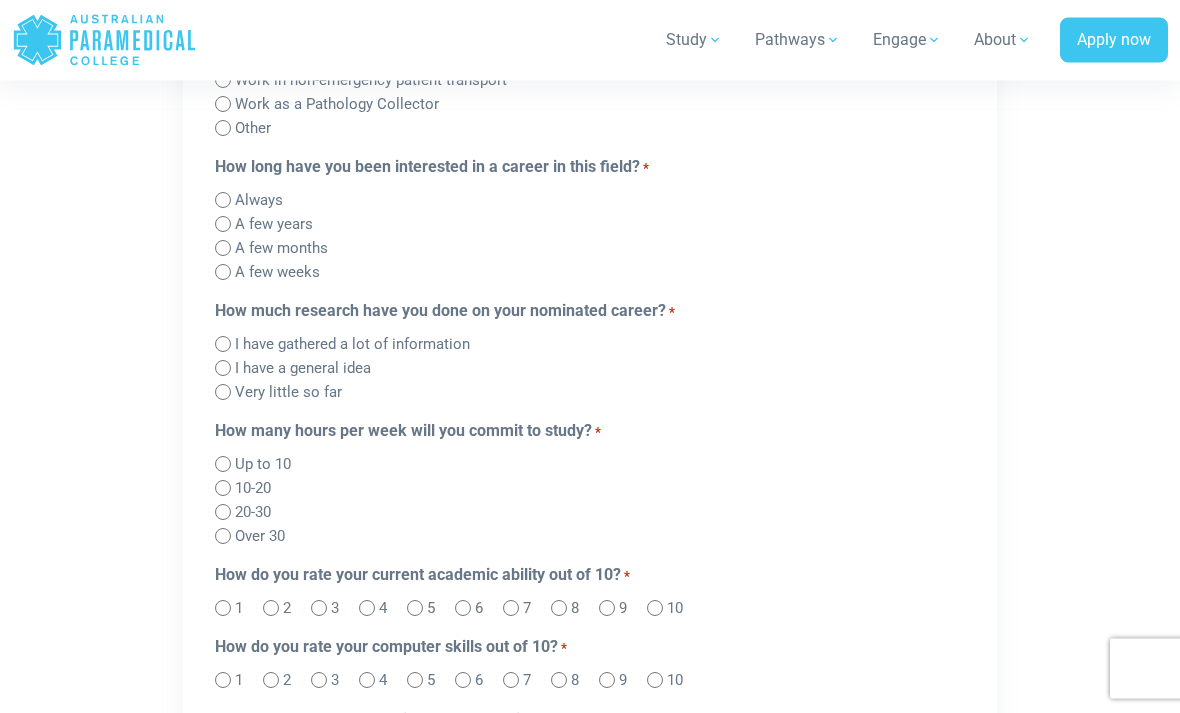 scroll, scrollTop: 1698, scrollLeft: 0, axis: vertical 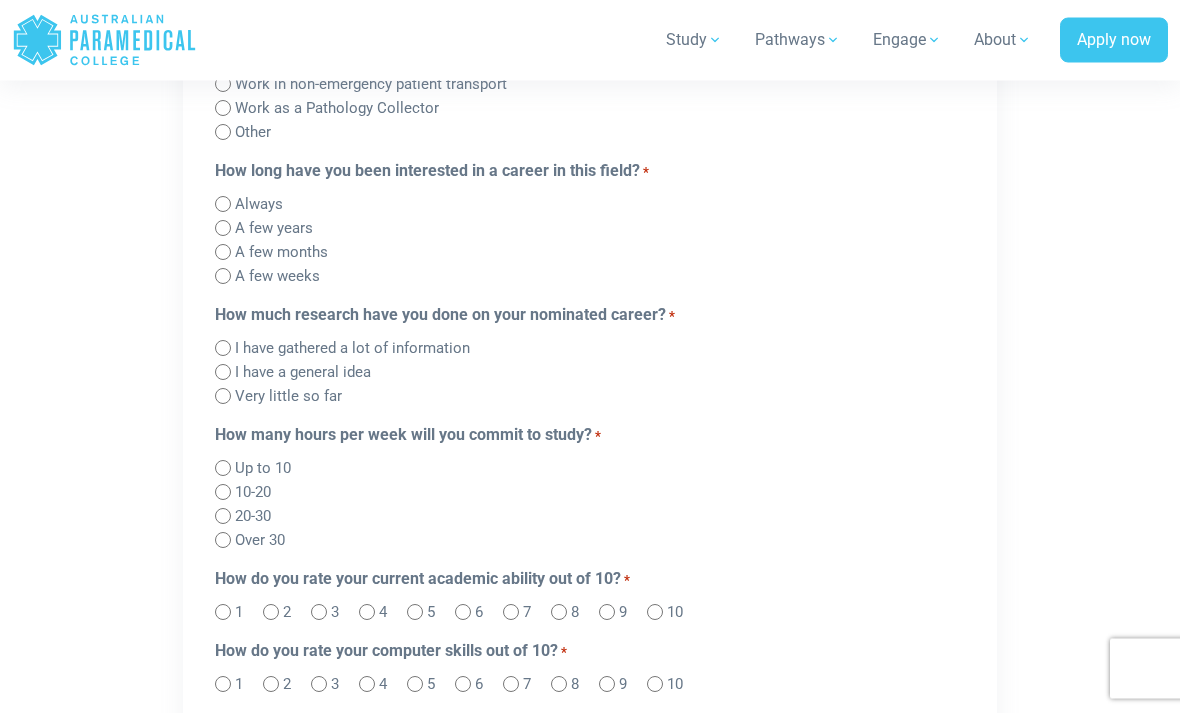 click on "I have a general idea" at bounding box center (303, 373) 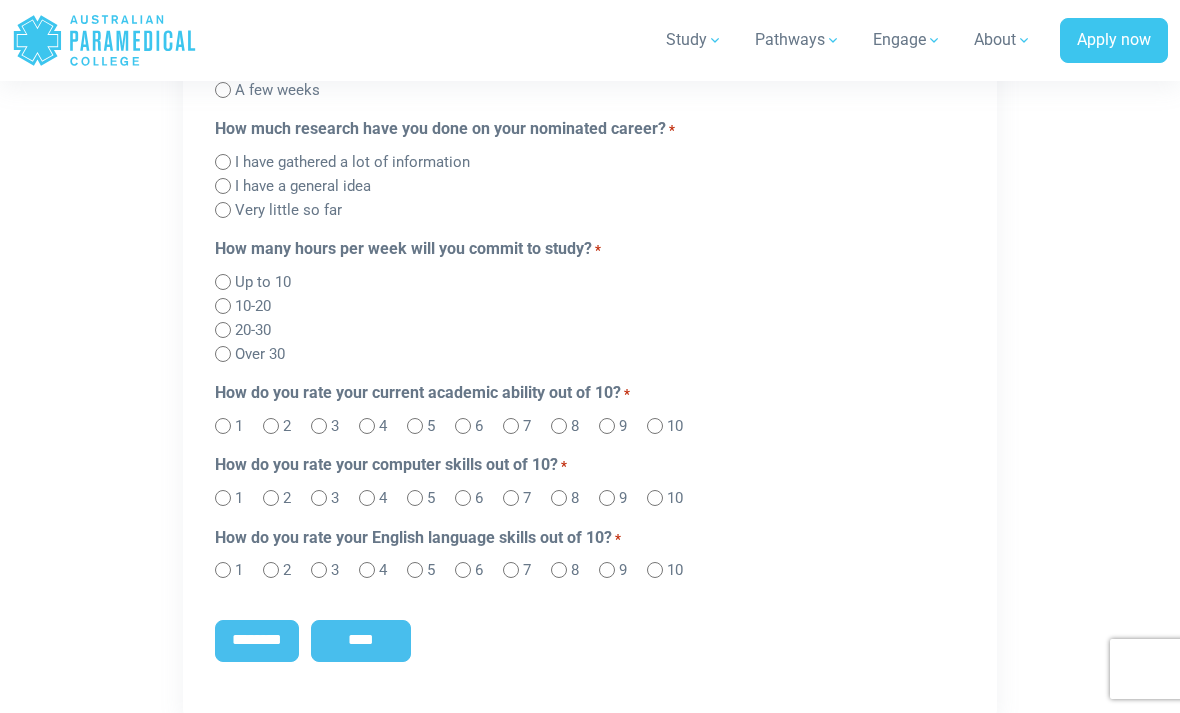 scroll, scrollTop: 1892, scrollLeft: 0, axis: vertical 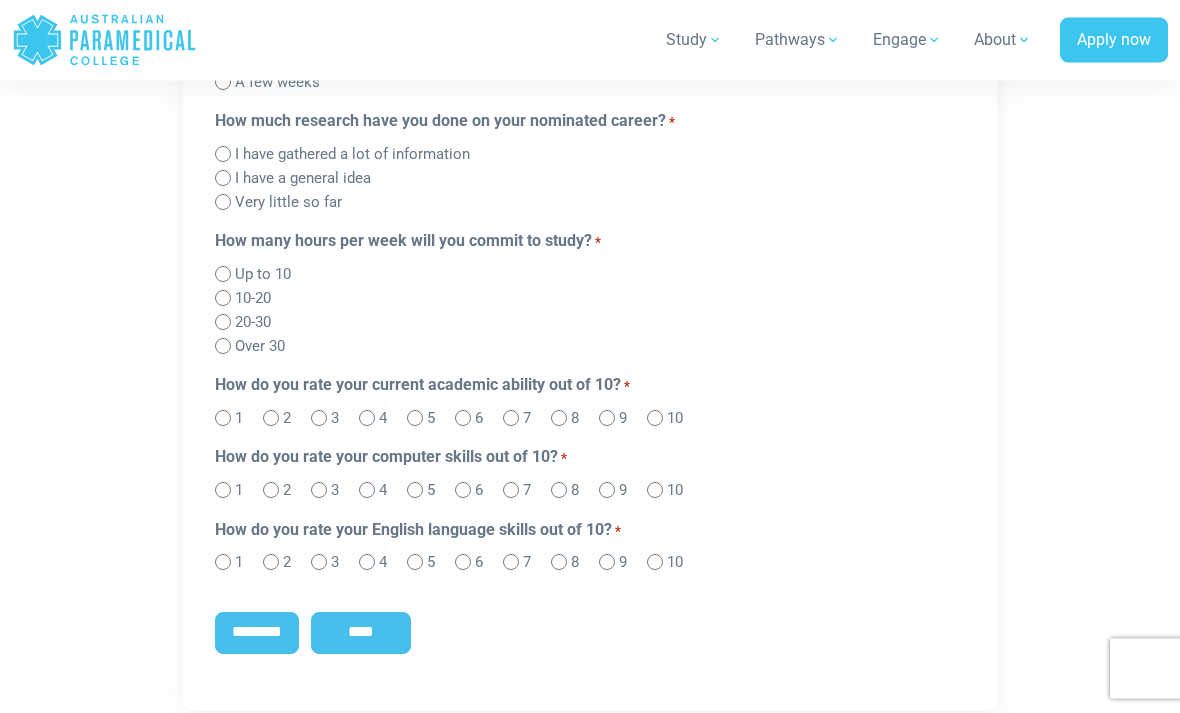 click on "20-30" at bounding box center [253, 323] 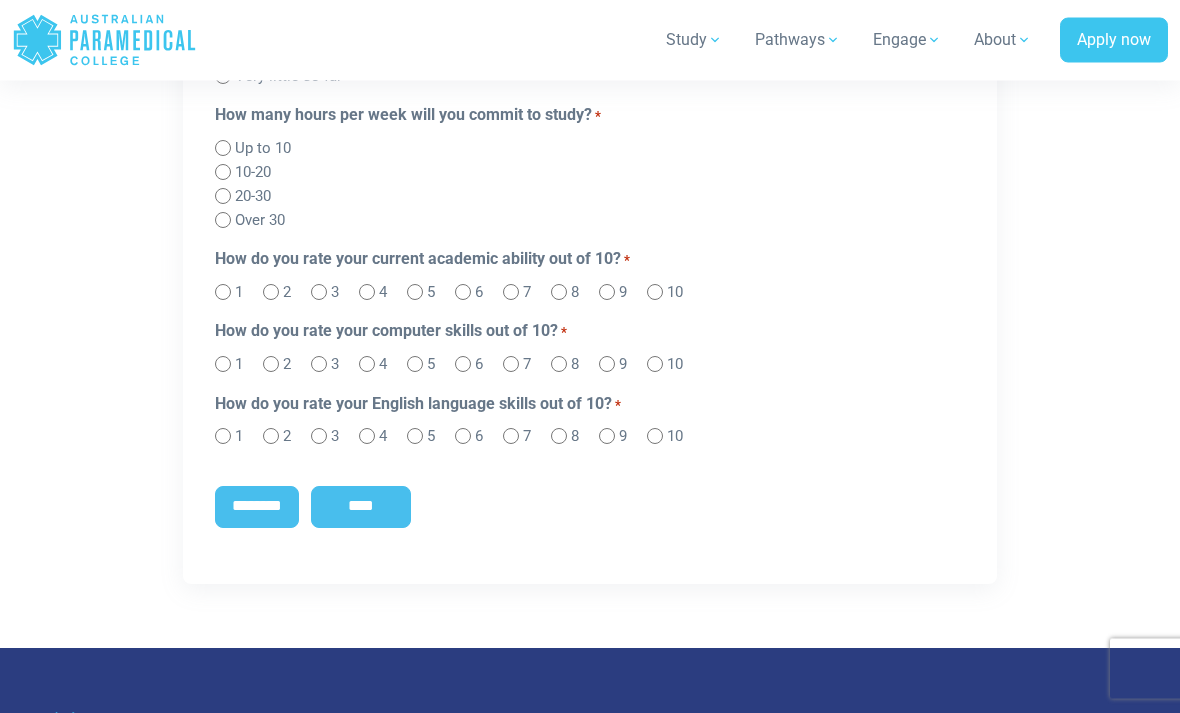 scroll, scrollTop: 2019, scrollLeft: 0, axis: vertical 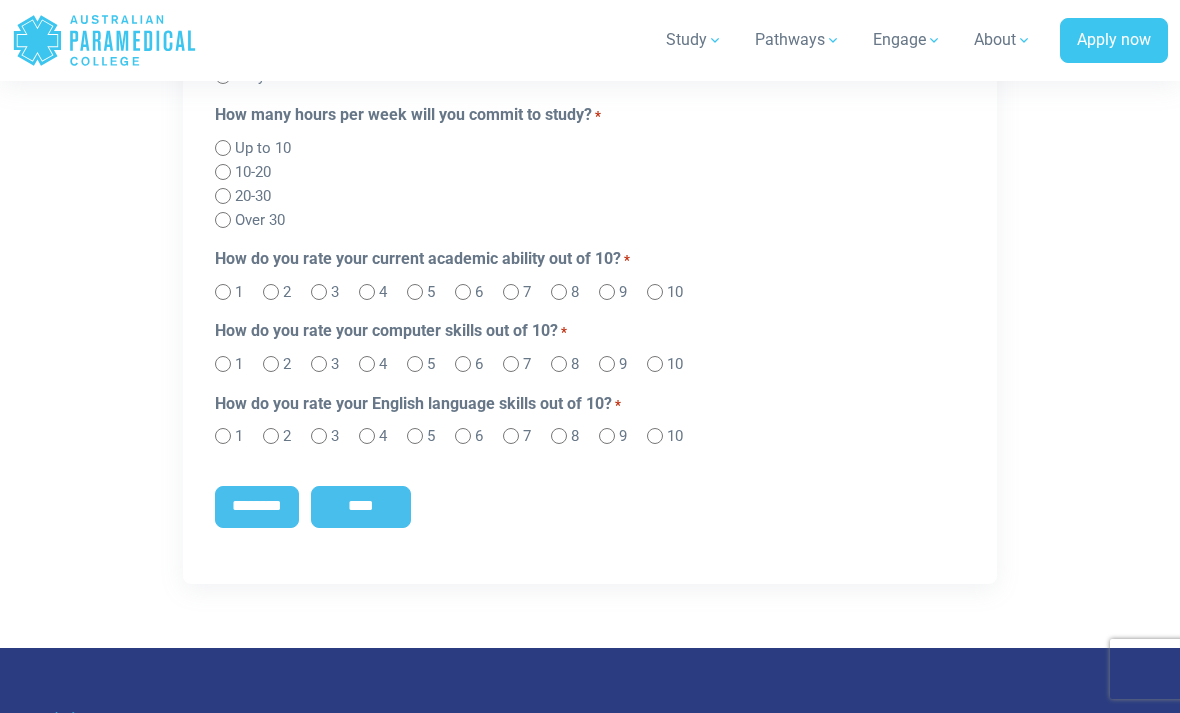 click on "8" at bounding box center (575, 436) 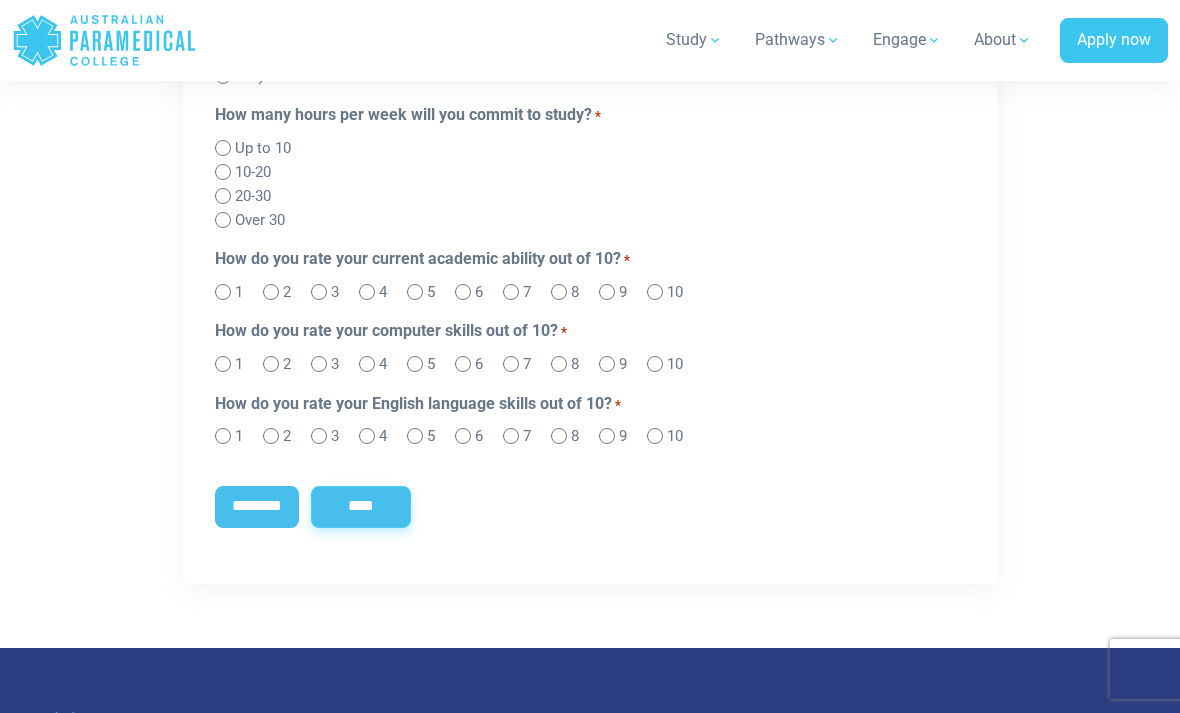 click on "****" at bounding box center [361, 507] 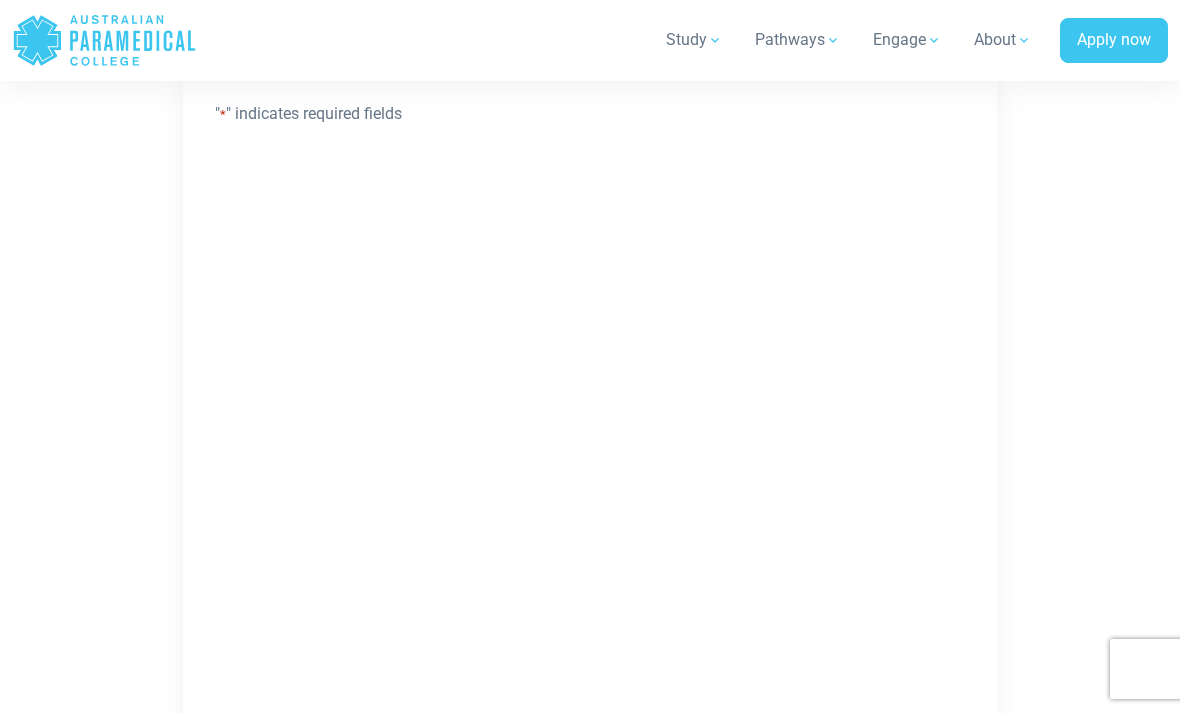 scroll, scrollTop: 0, scrollLeft: 0, axis: both 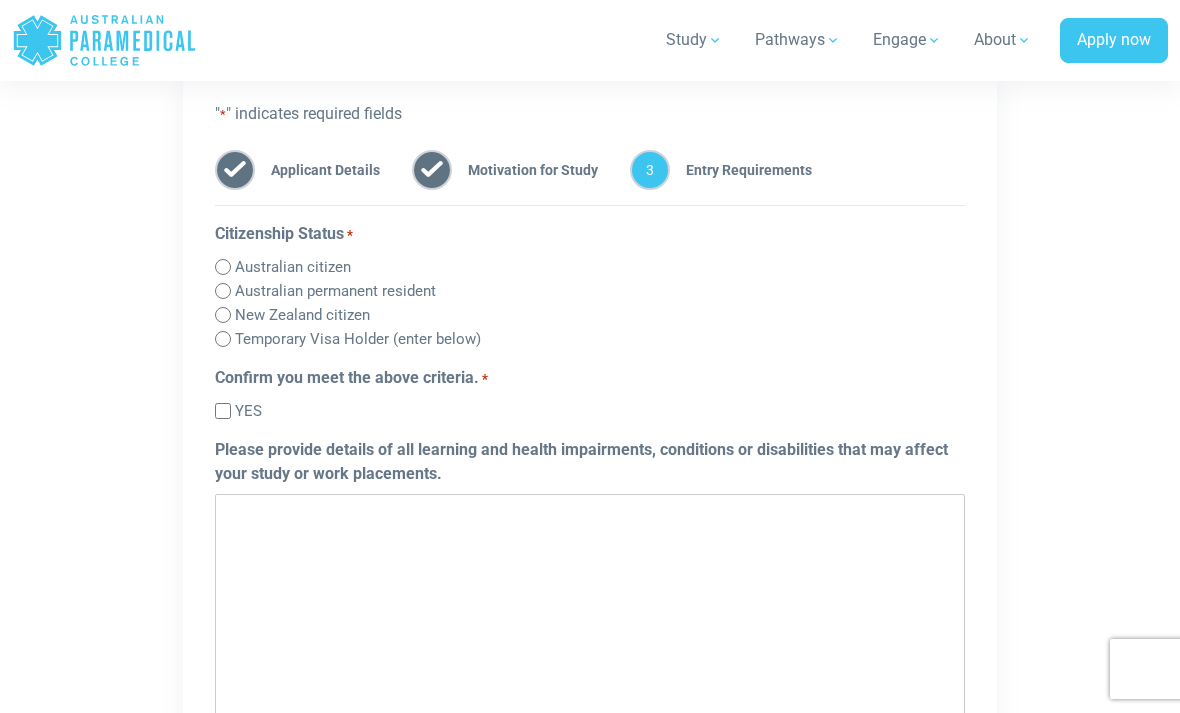 click on "Australian citizen" at bounding box center [293, 267] 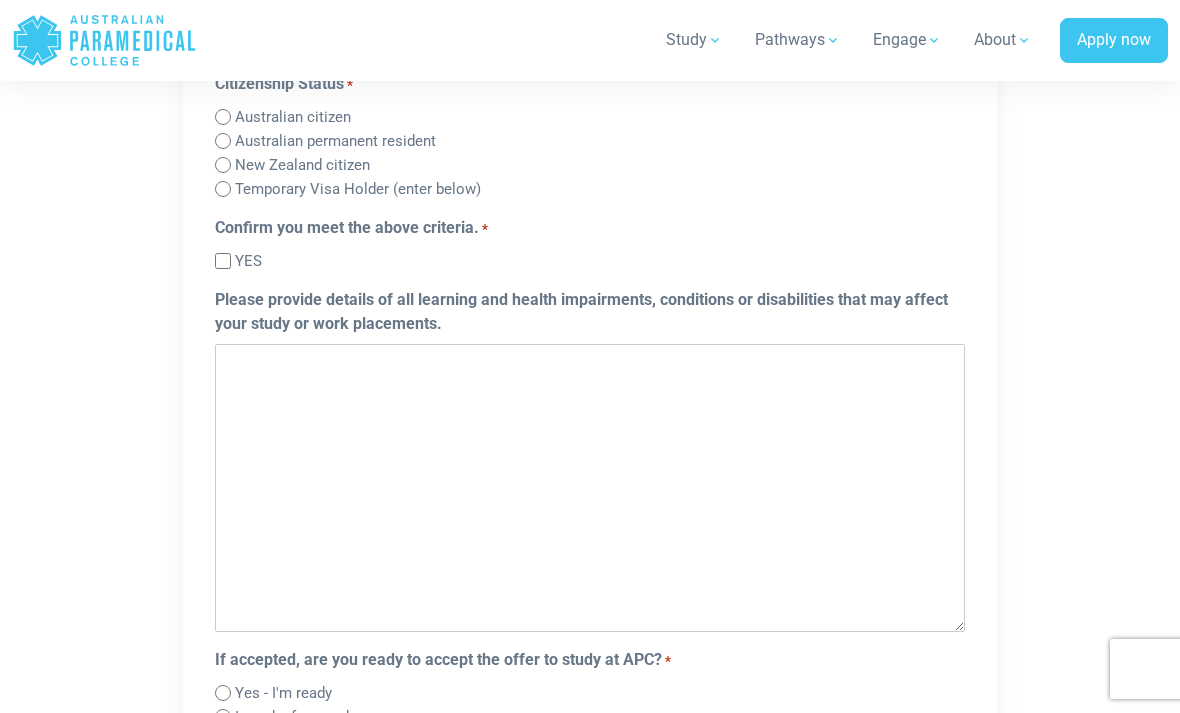 scroll, scrollTop: 1282, scrollLeft: 0, axis: vertical 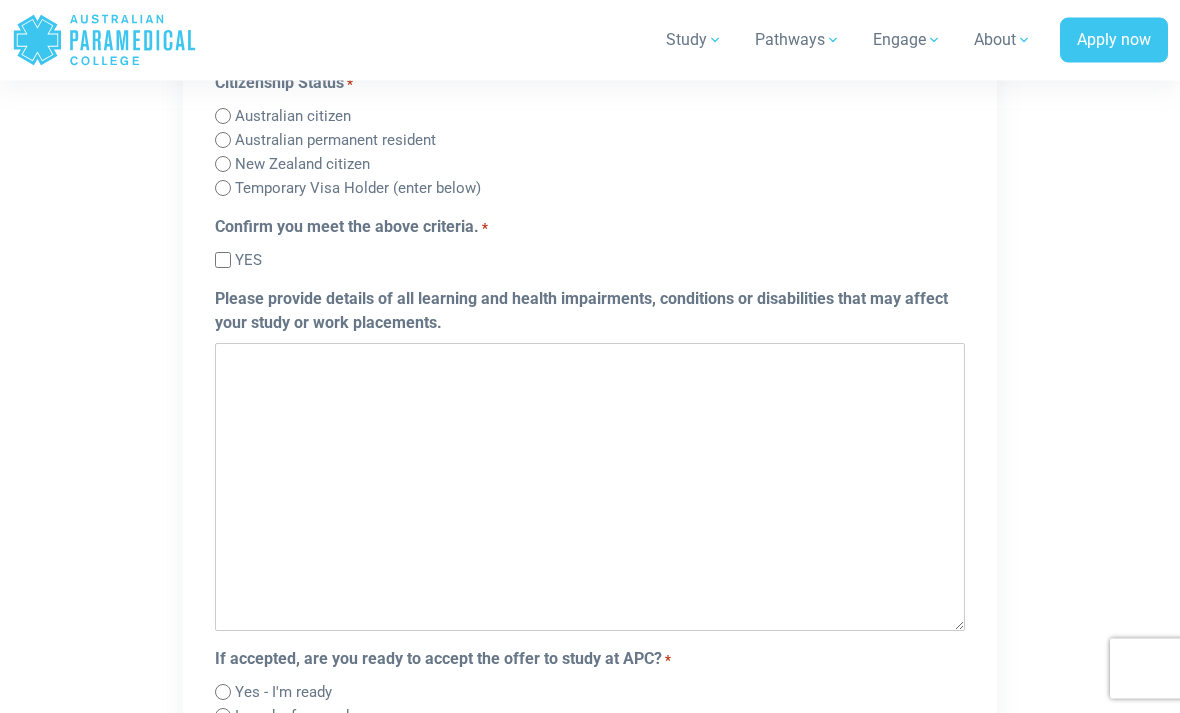 click on "Please provide details of all learning and health impairments, conditions or disabilities that may affect your study or work placements." at bounding box center [590, 488] 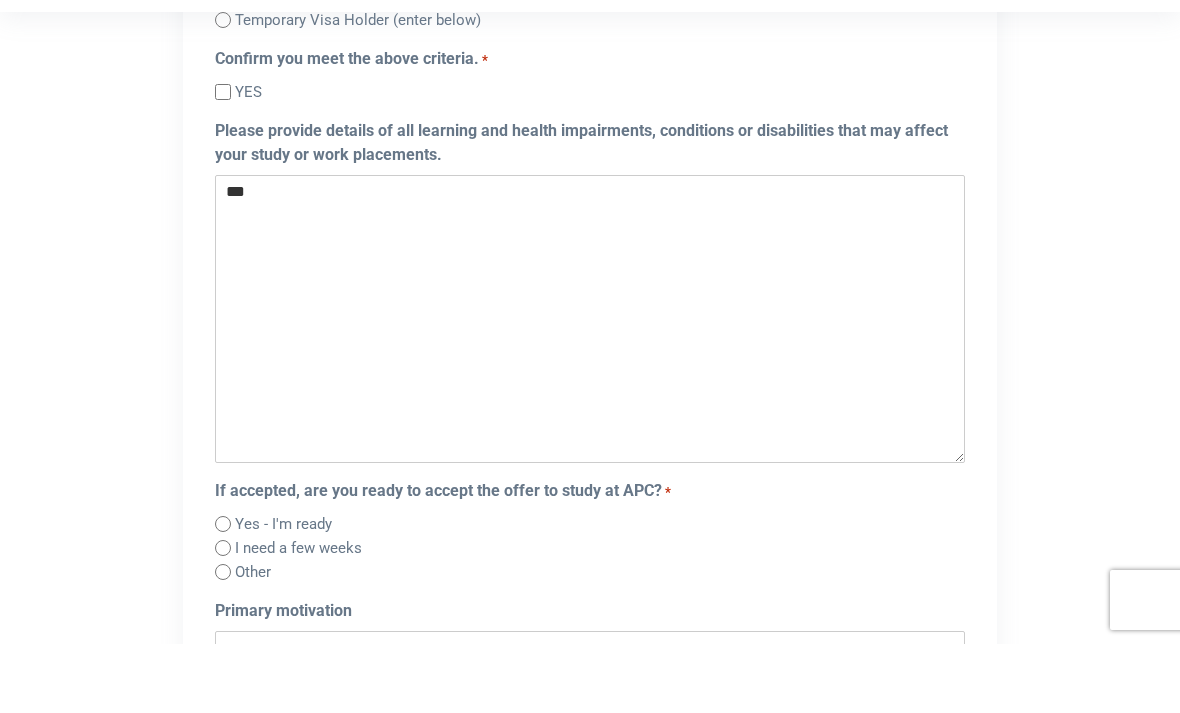 scroll, scrollTop: 1387, scrollLeft: 0, axis: vertical 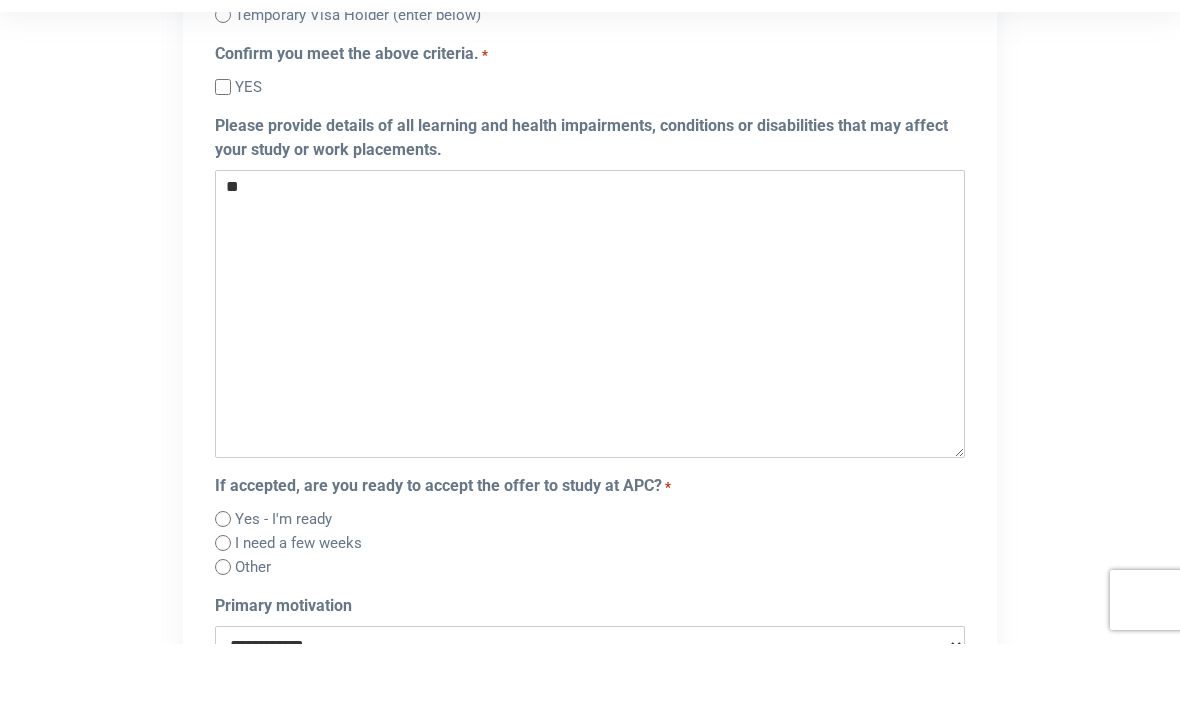 type on "*" 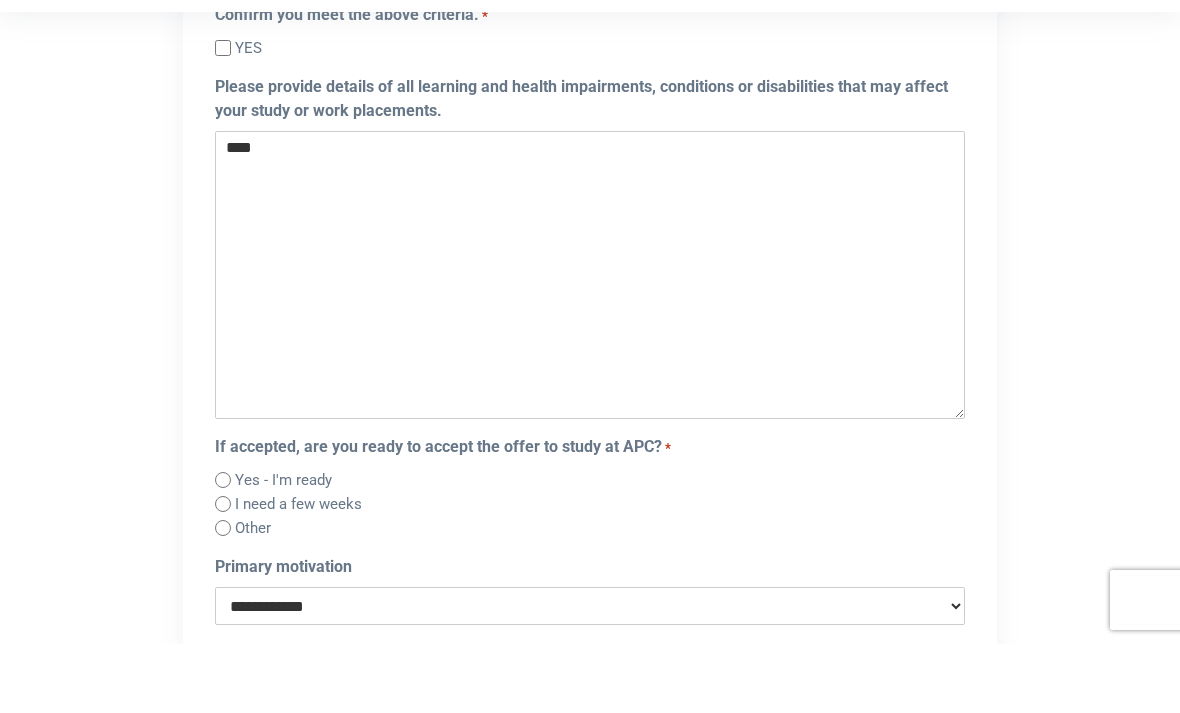 scroll, scrollTop: 1536, scrollLeft: 0, axis: vertical 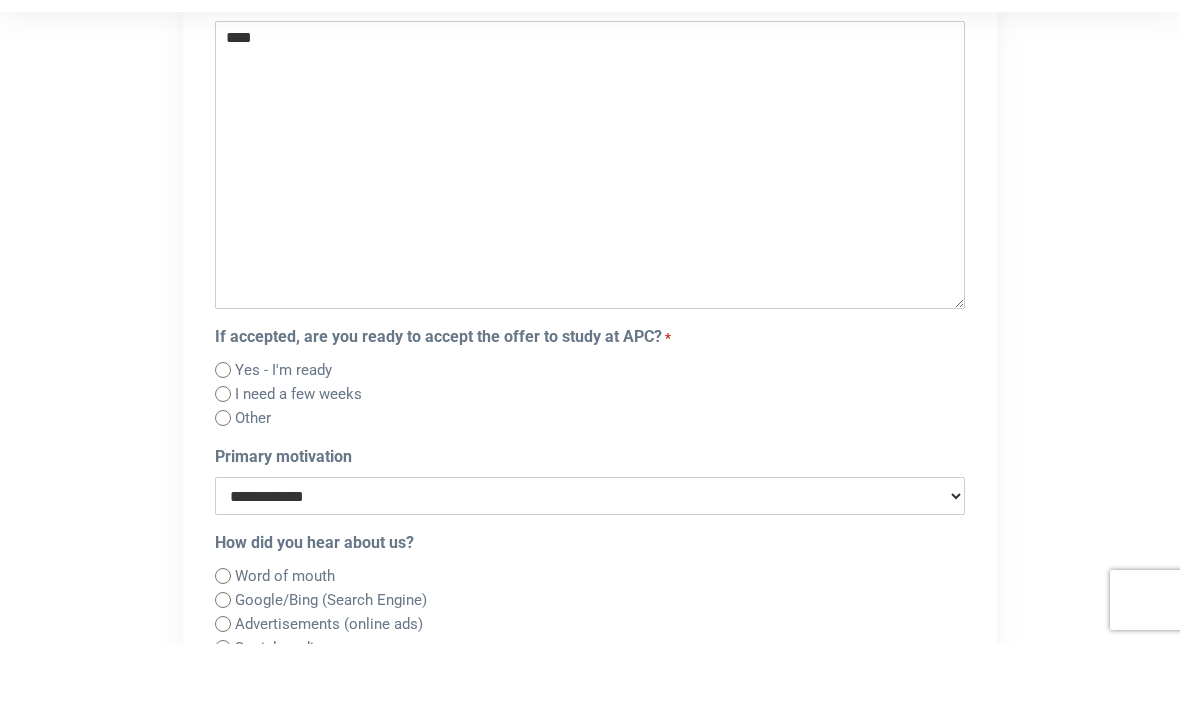 type on "****" 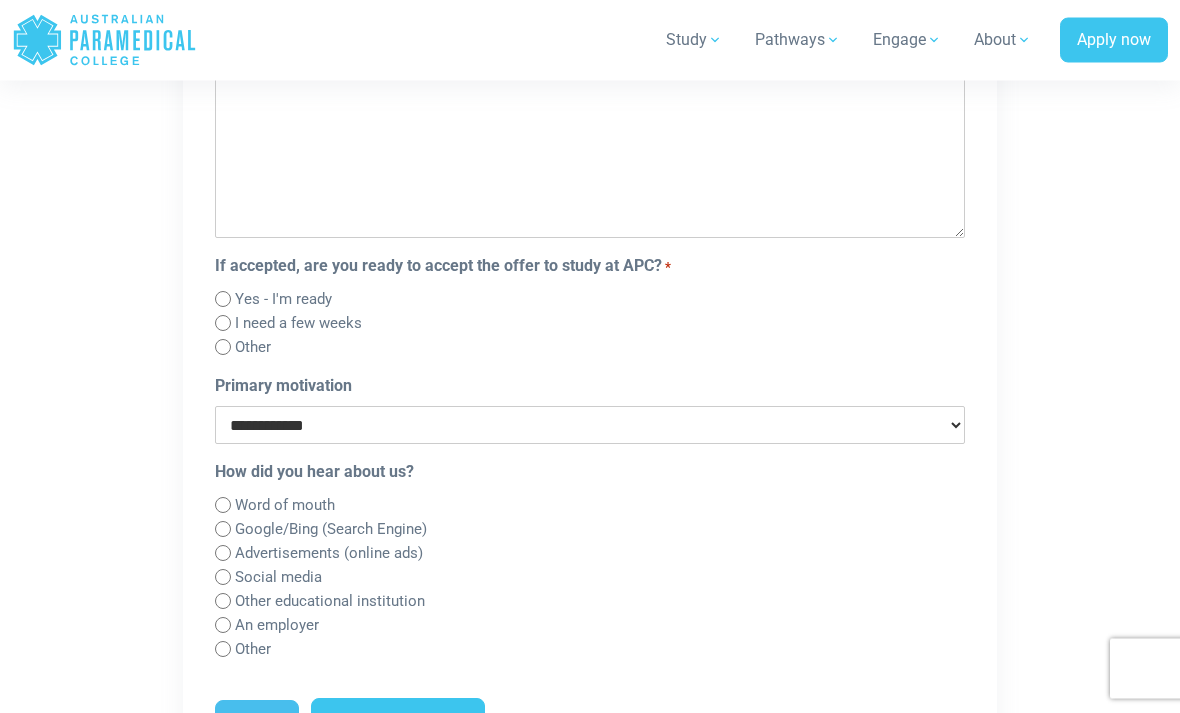 scroll, scrollTop: 1676, scrollLeft: 0, axis: vertical 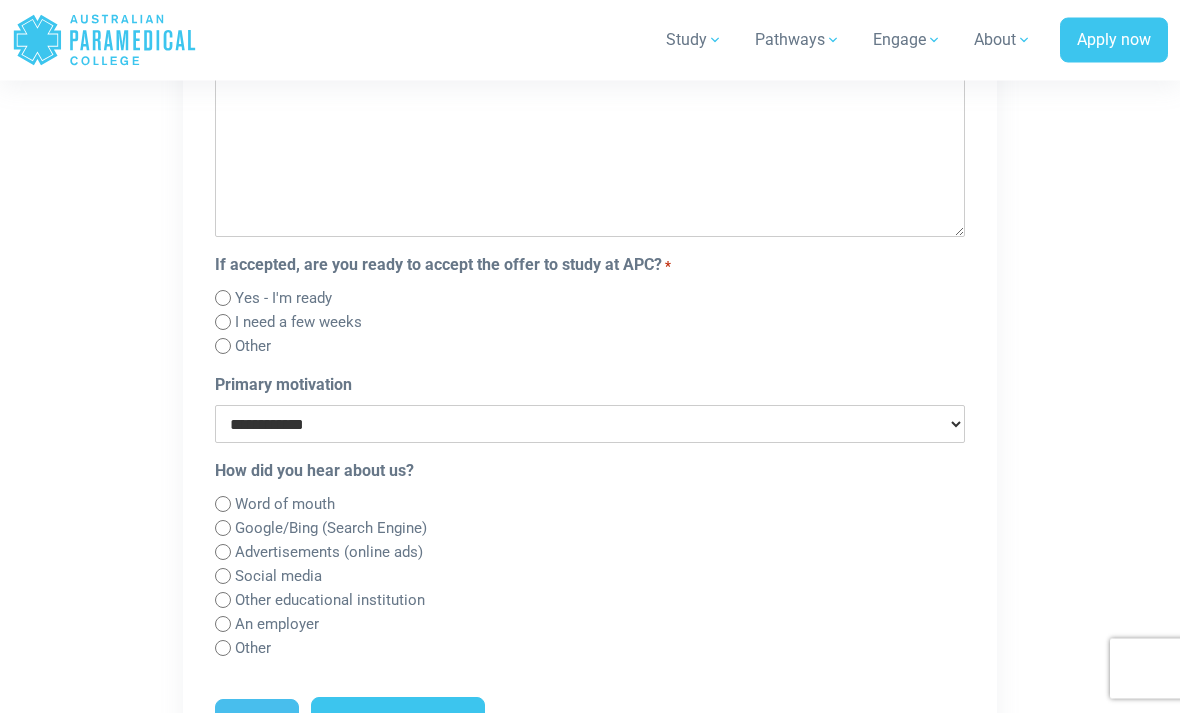 click on "Other" at bounding box center [253, 649] 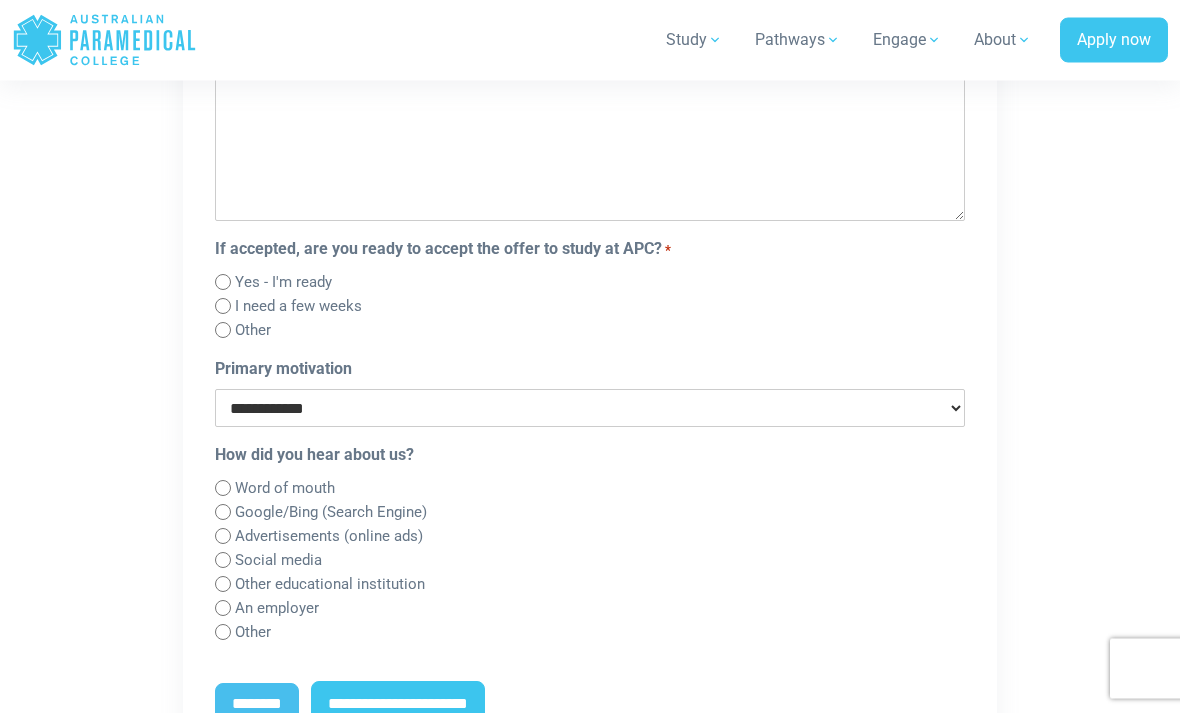 scroll, scrollTop: 1703, scrollLeft: 0, axis: vertical 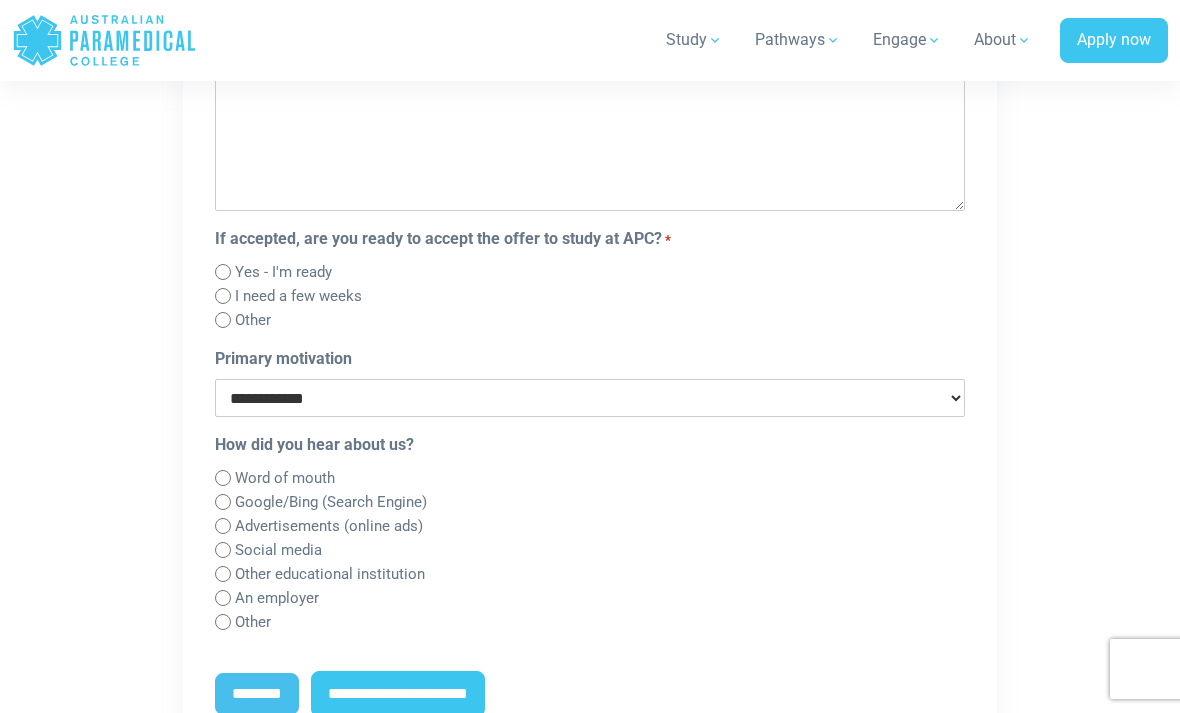 click on "I need a few weeks" at bounding box center [298, 296] 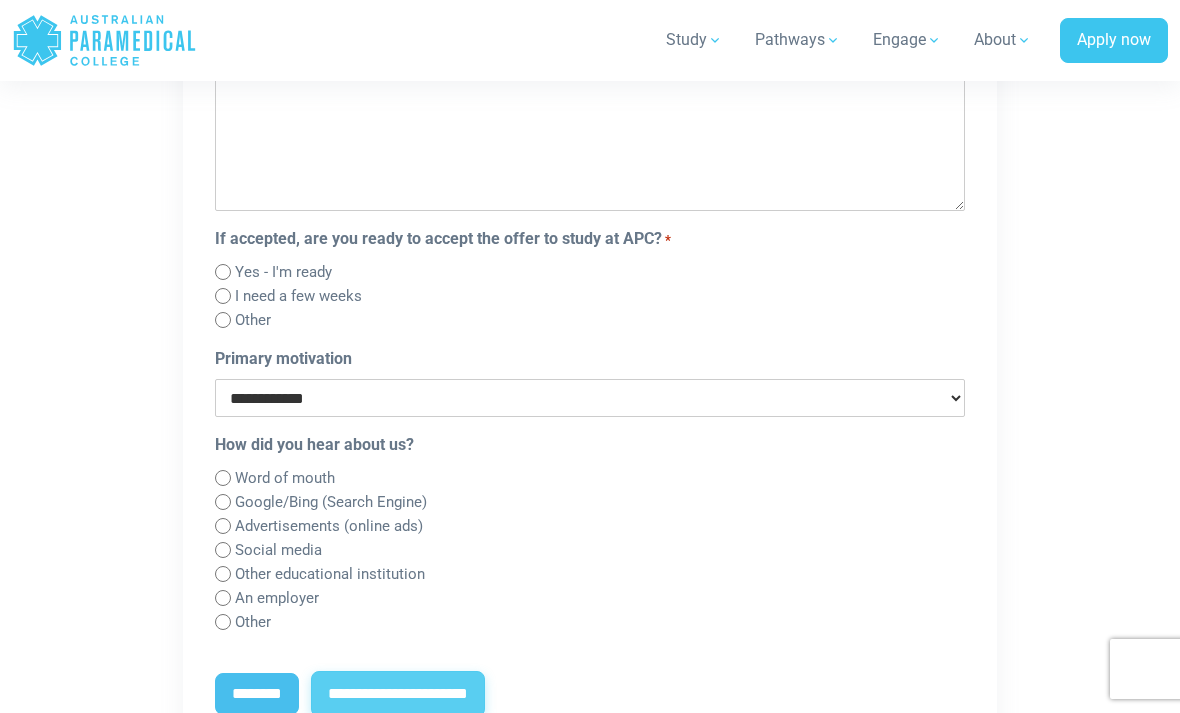click on "**********" at bounding box center [398, 694] 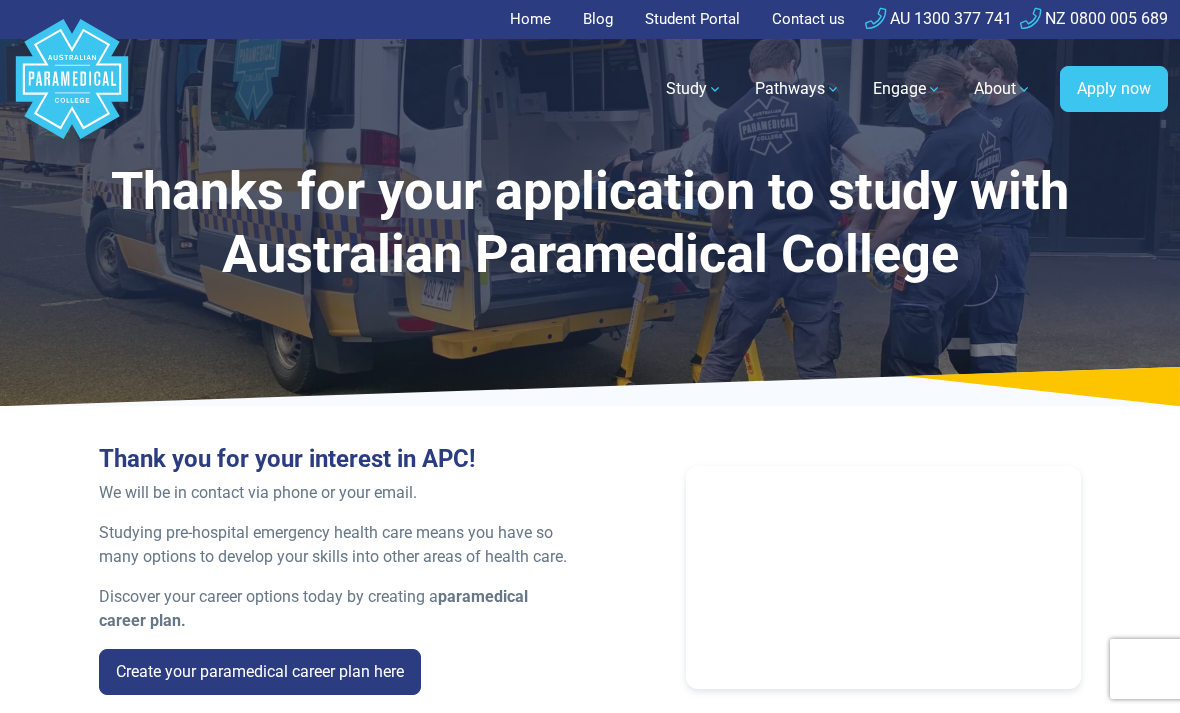 scroll, scrollTop: 0, scrollLeft: 0, axis: both 